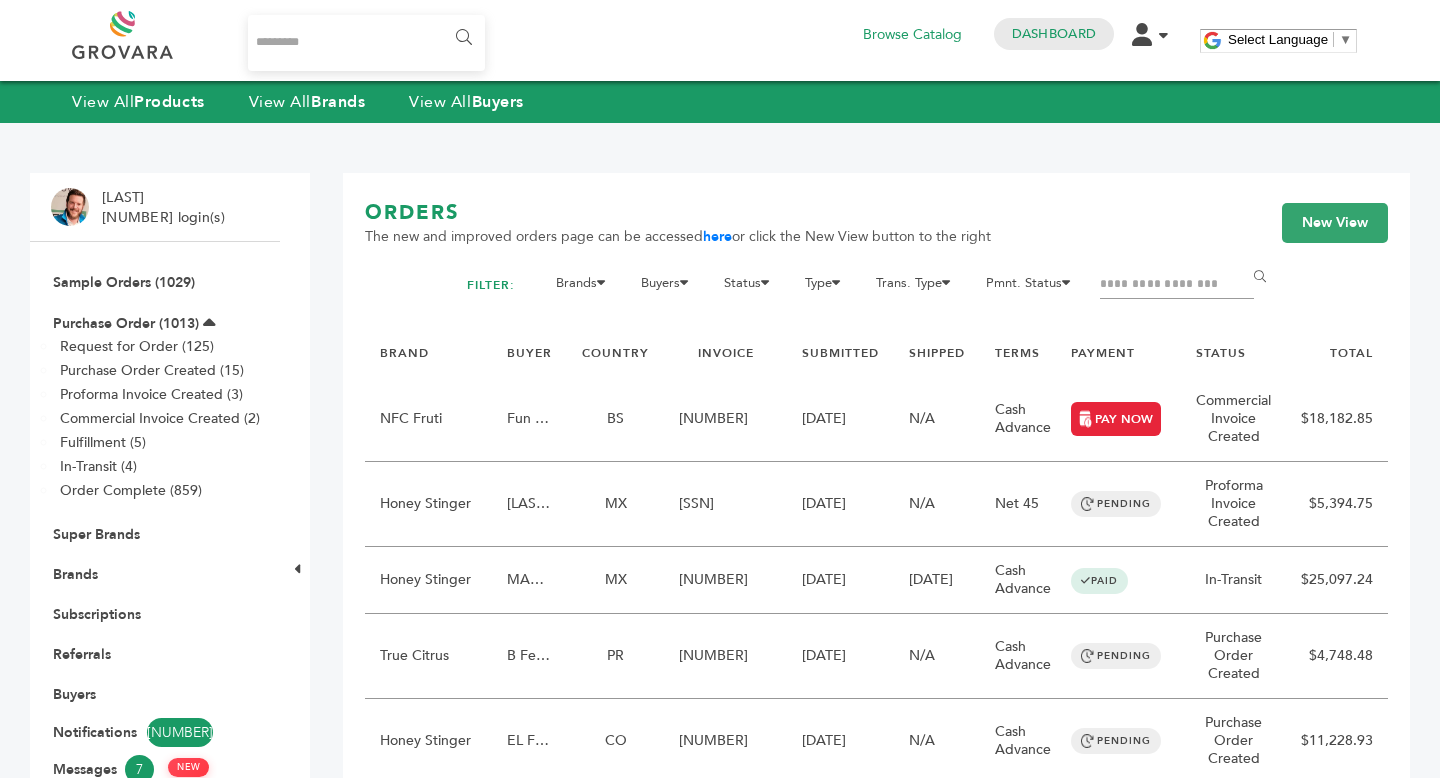 scroll, scrollTop: 0, scrollLeft: 0, axis: both 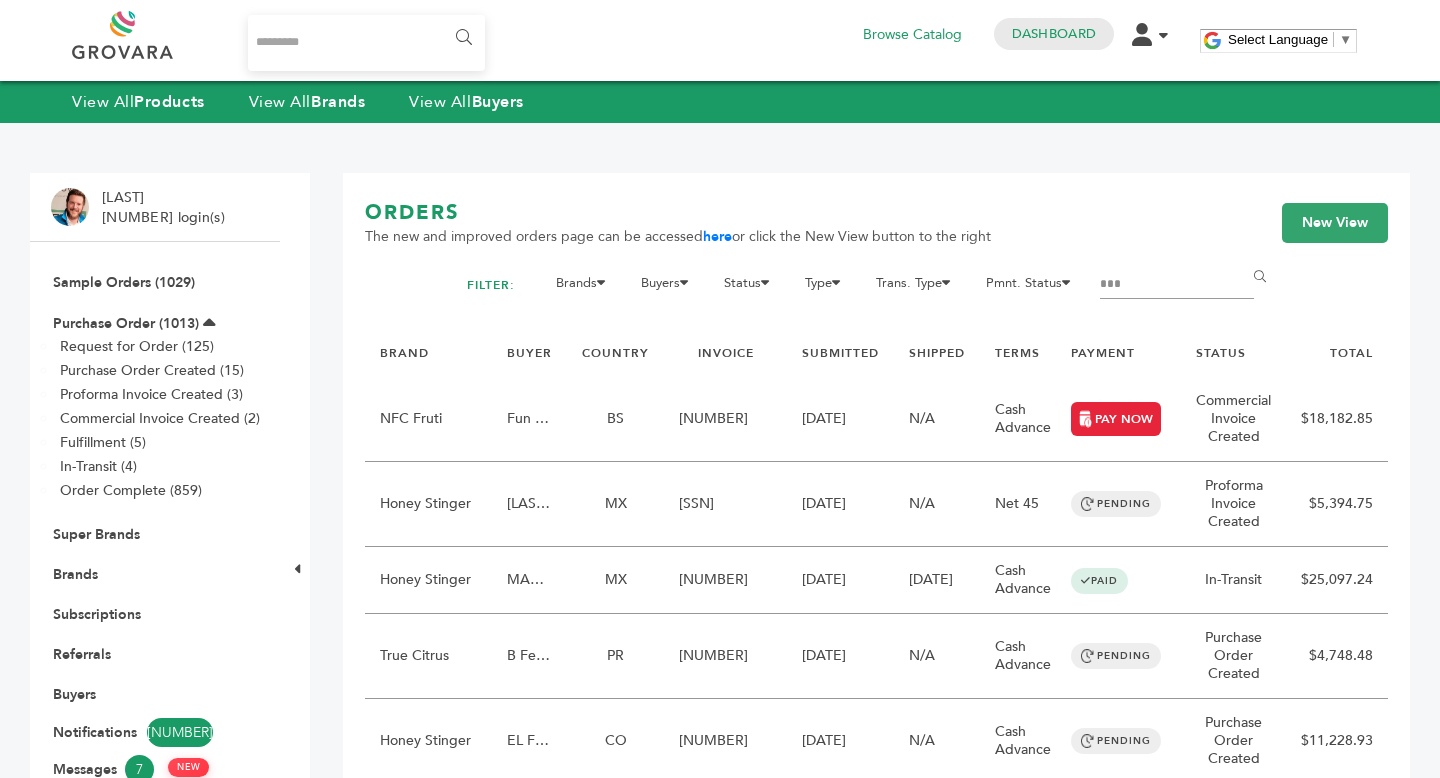 type on "***" 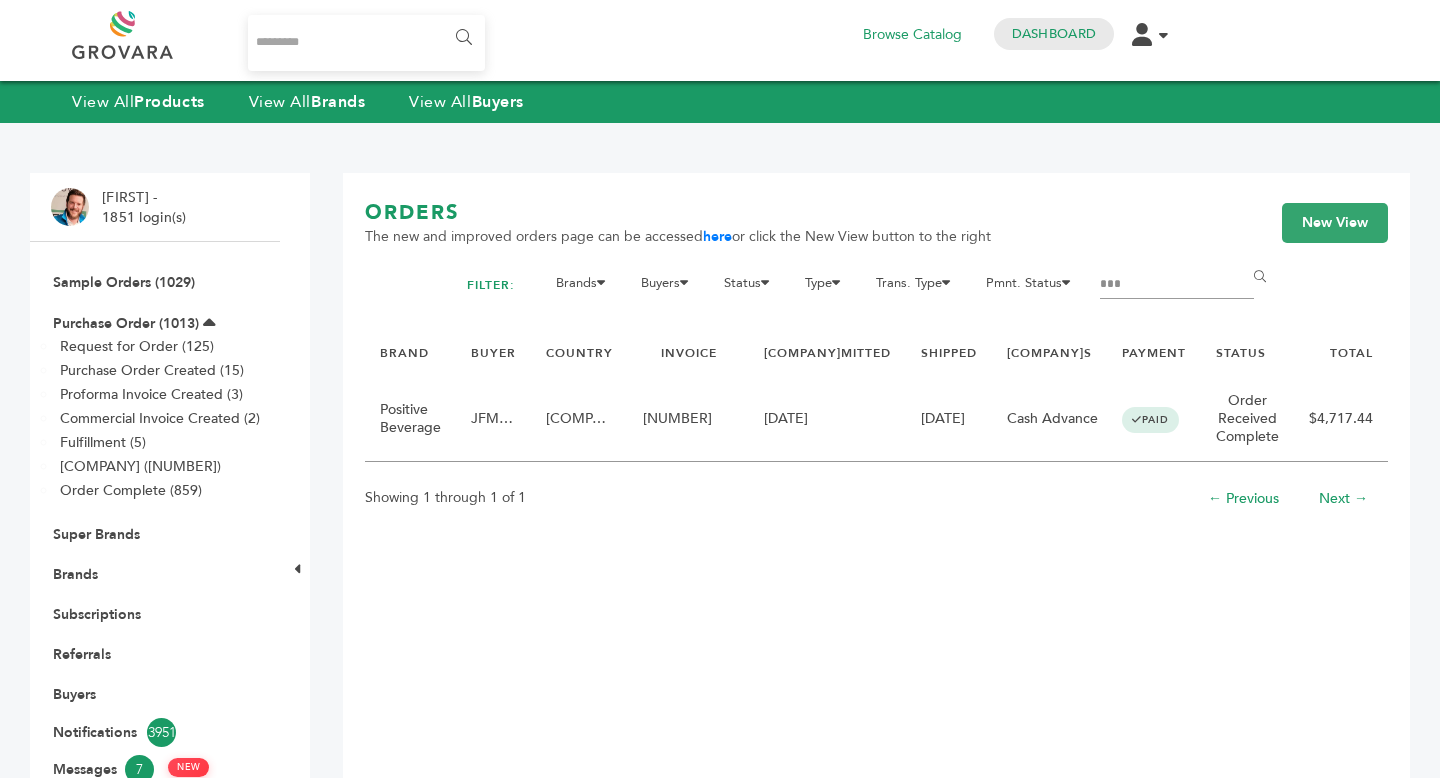 scroll, scrollTop: 0, scrollLeft: 0, axis: both 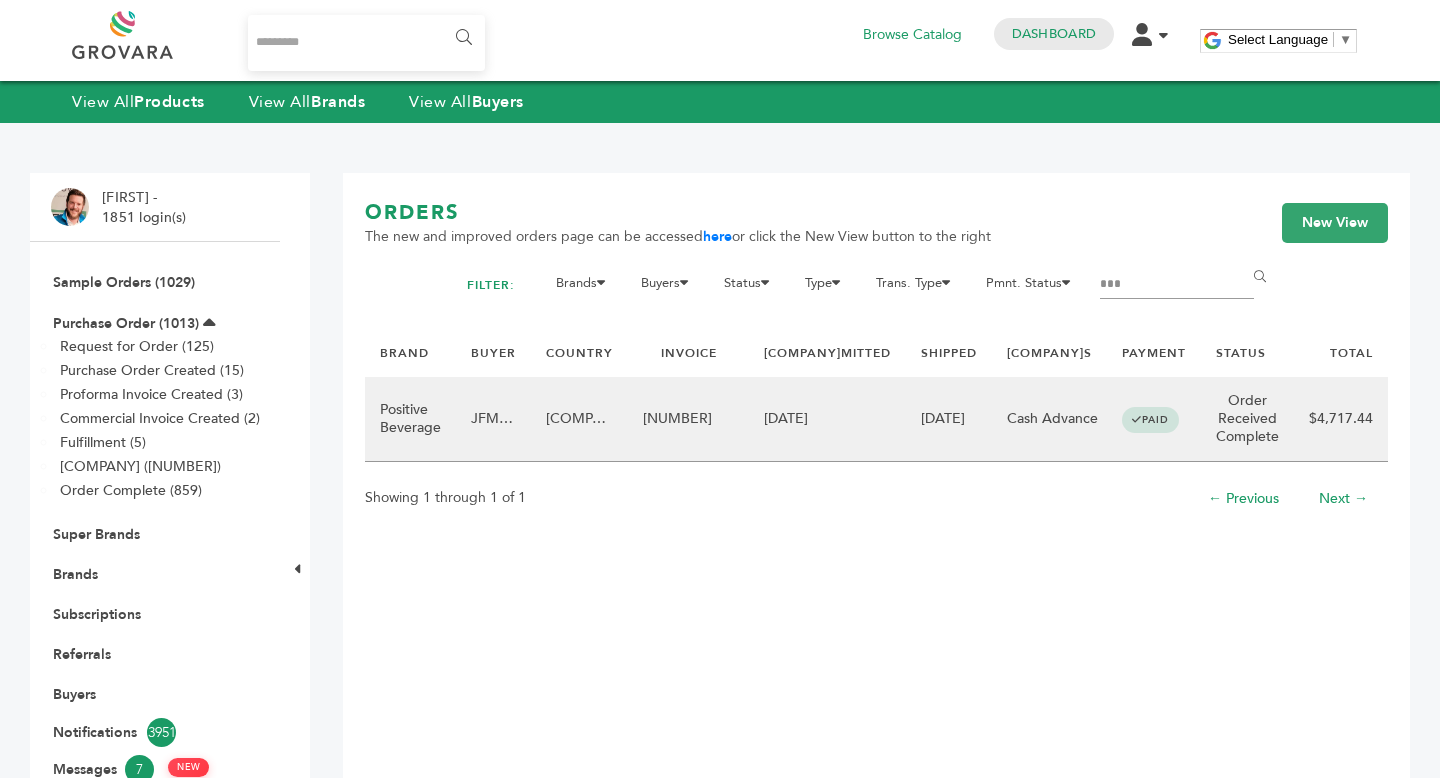 click on "250612-1616-33061" at bounding box center [688, 419] 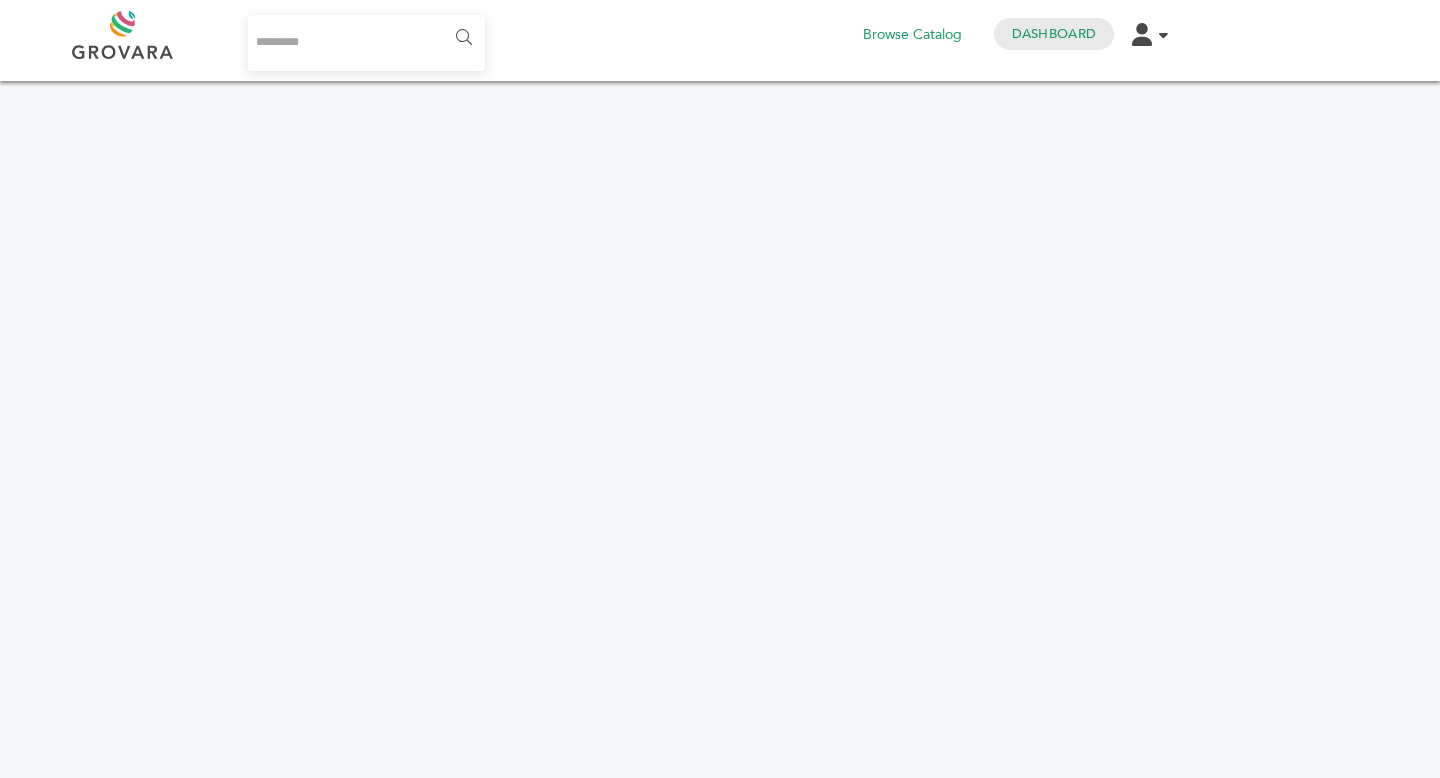 scroll, scrollTop: 0, scrollLeft: 0, axis: both 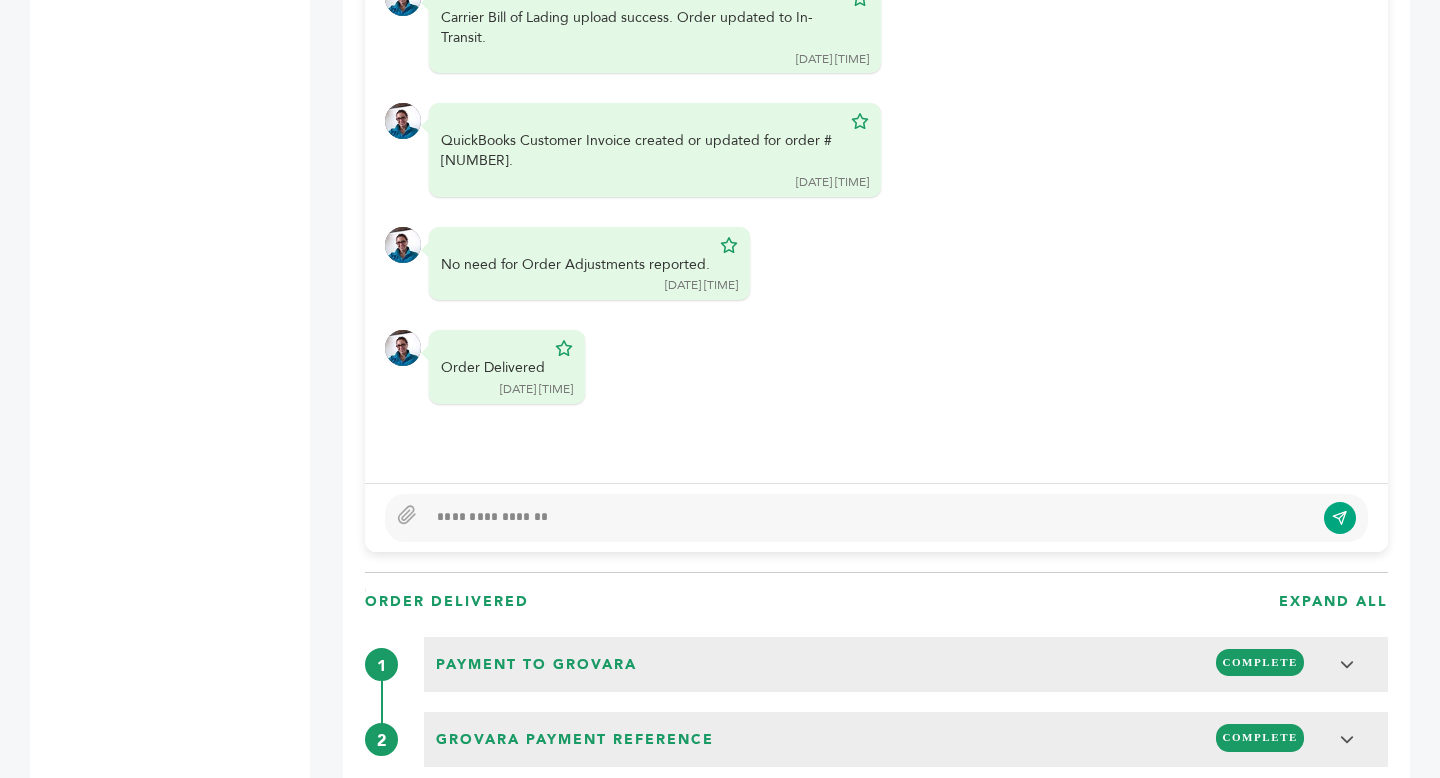 click at bounding box center (870, 518) 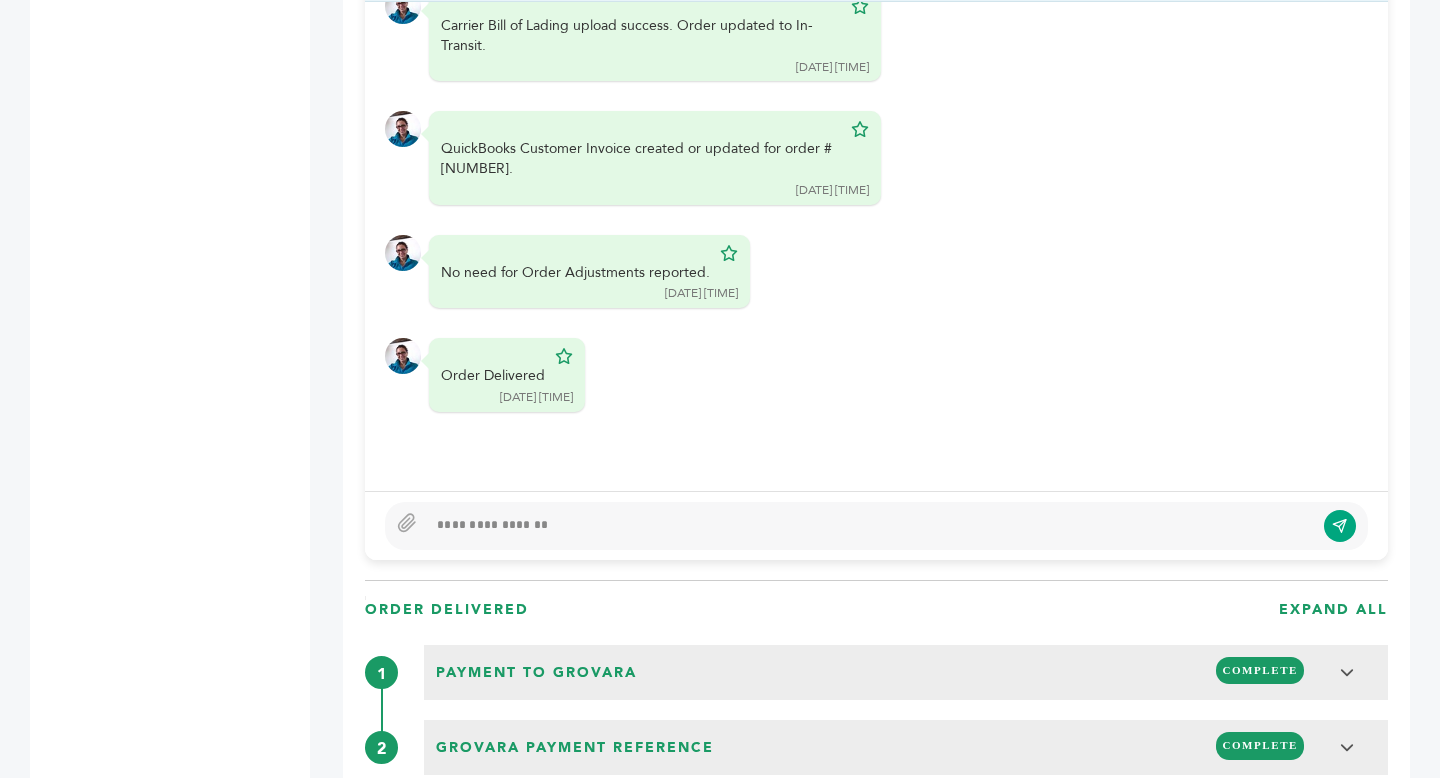 scroll, scrollTop: 1184, scrollLeft: 0, axis: vertical 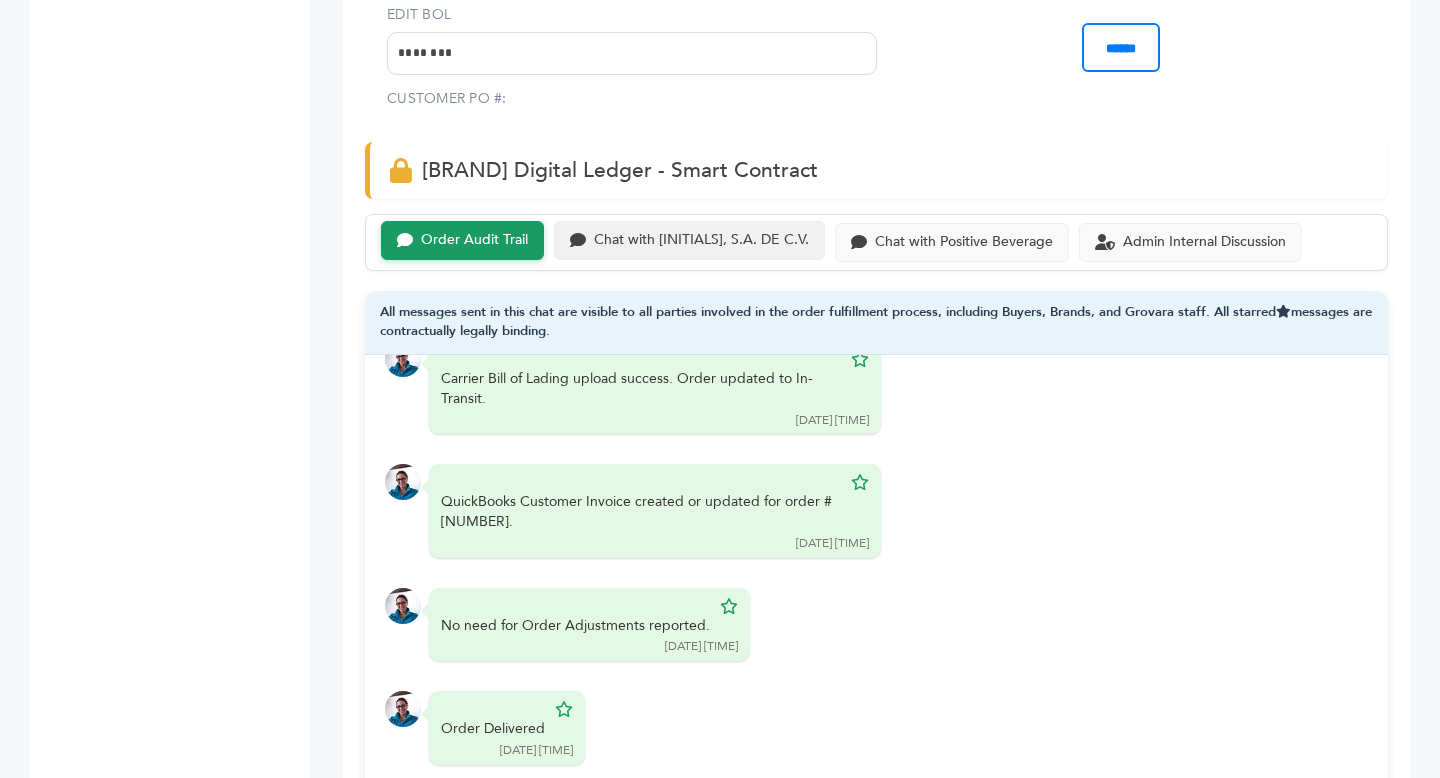 click on "Chat with JFM, S.A. DE C.V." at bounding box center (701, 240) 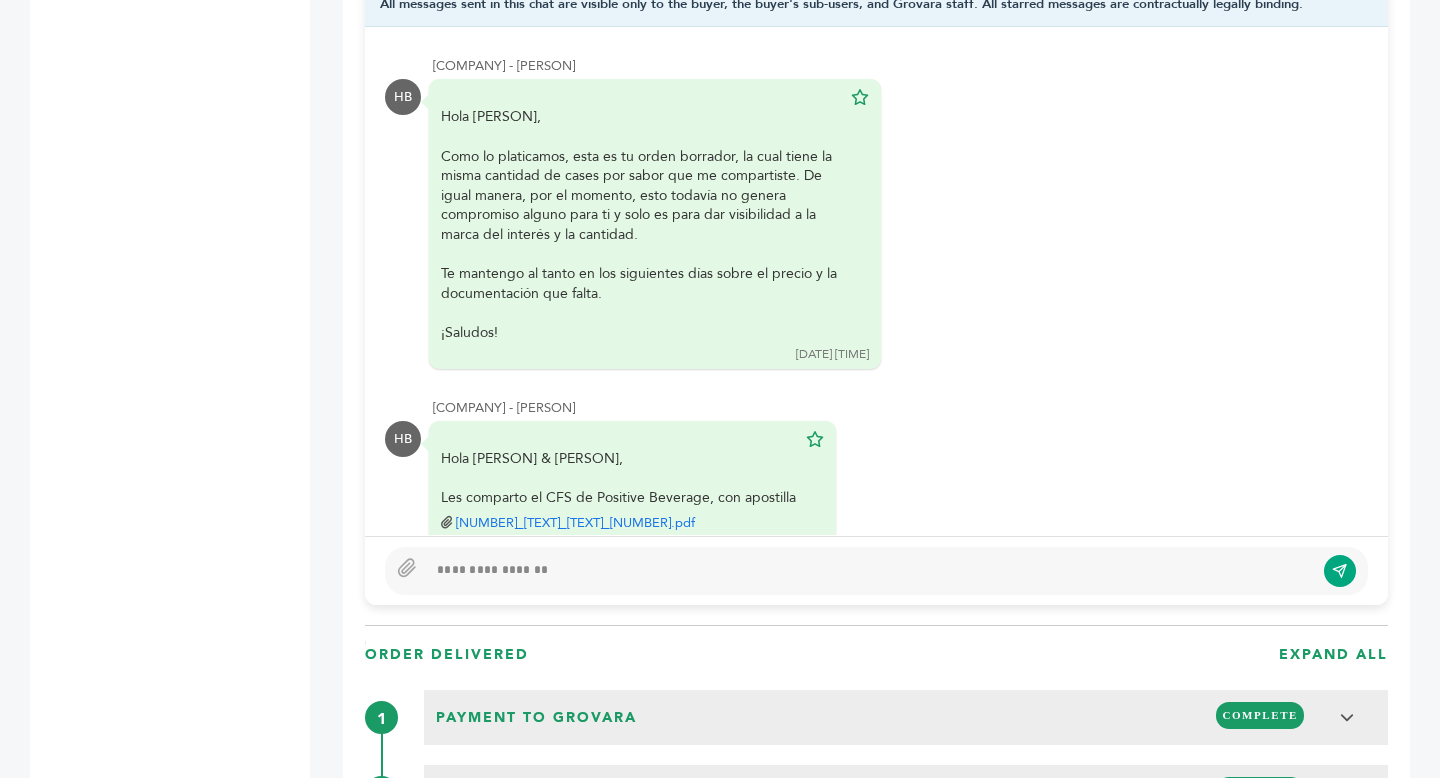 scroll, scrollTop: 1666, scrollLeft: 0, axis: vertical 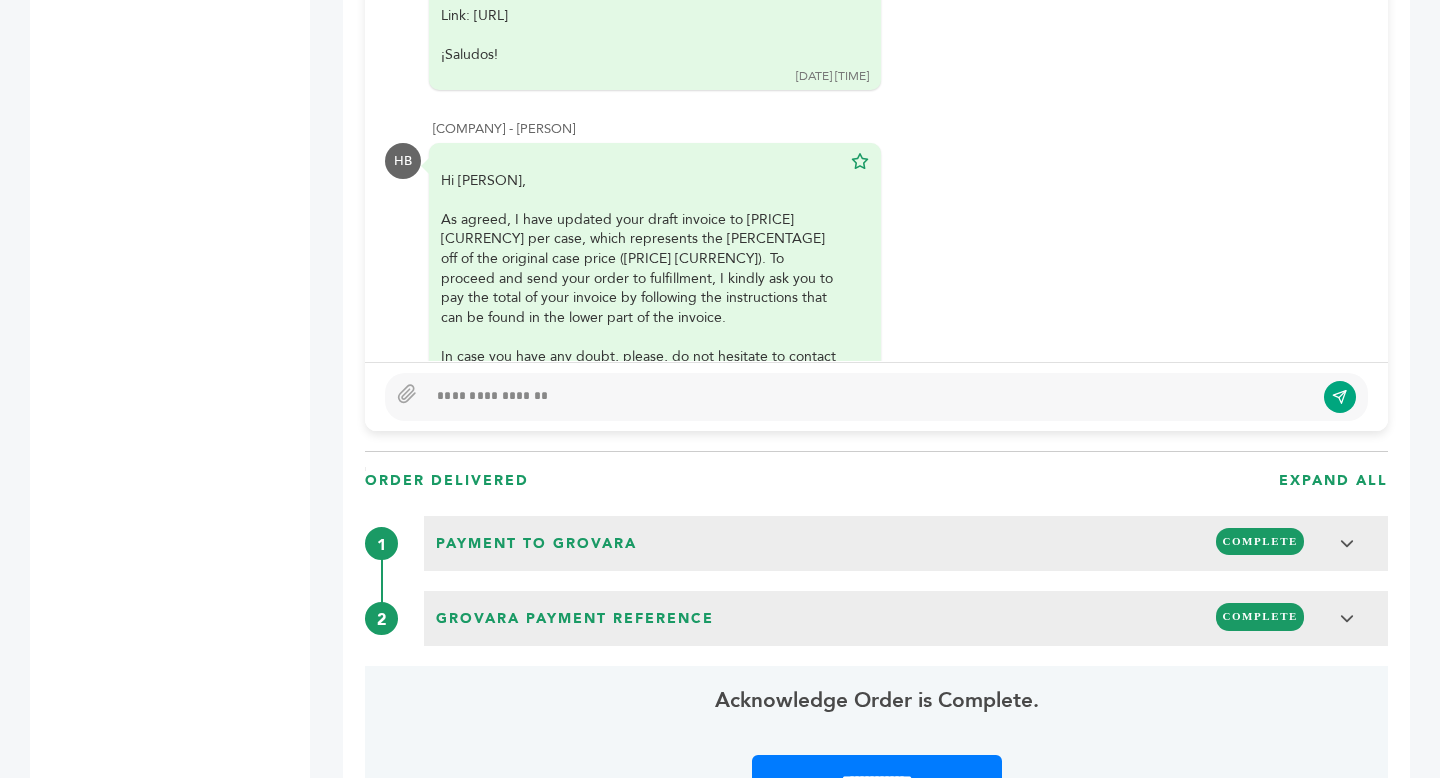 click at bounding box center (870, 397) 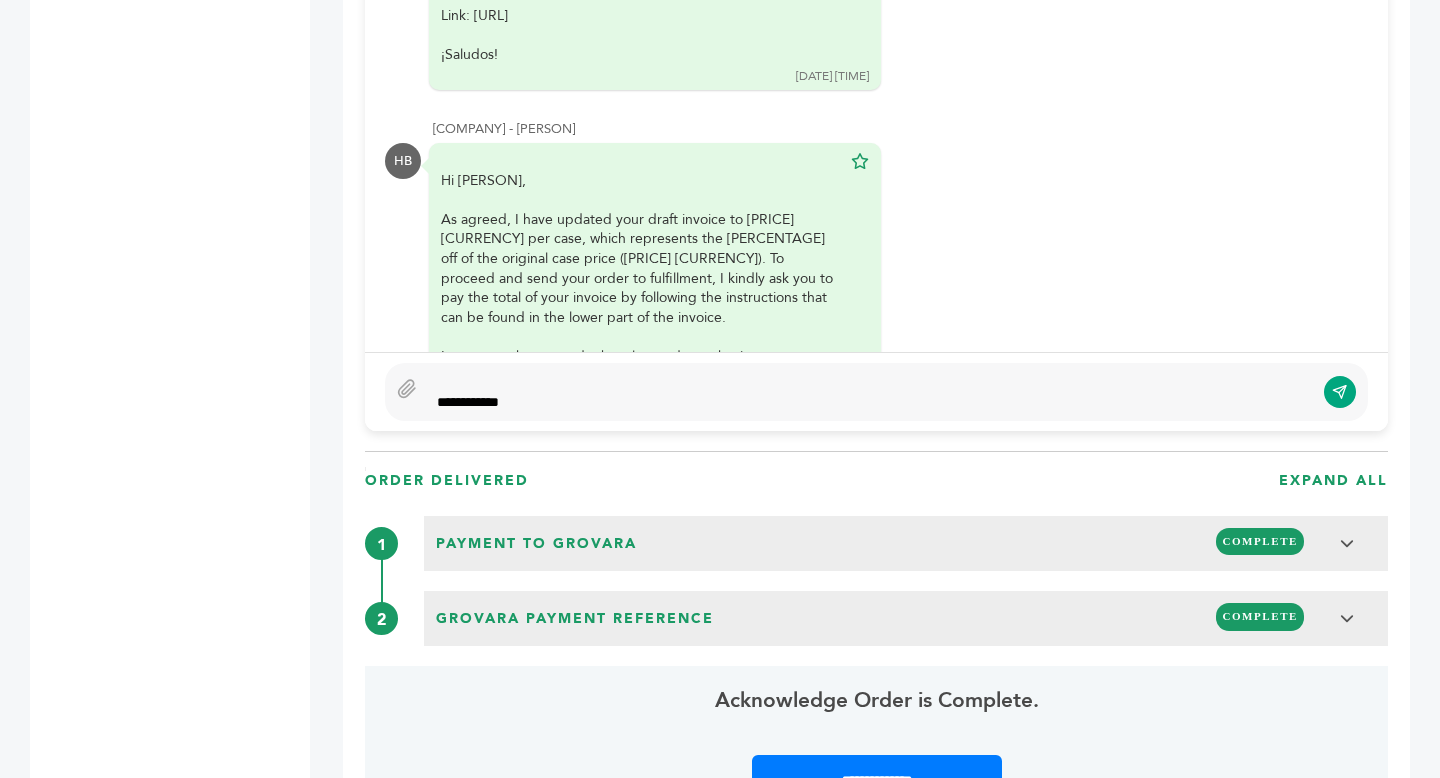 scroll, scrollTop: 1652, scrollLeft: 0, axis: vertical 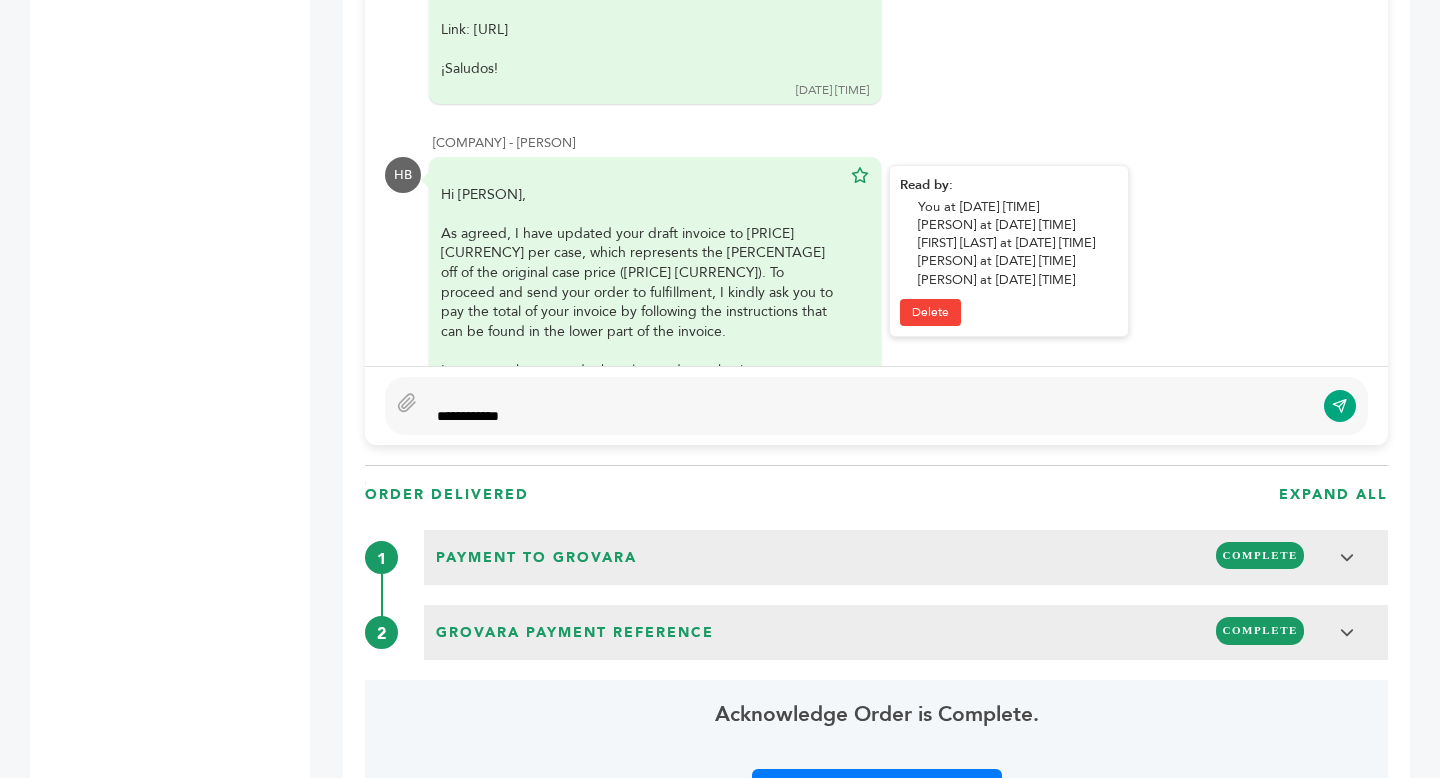 drag, startPoint x: 441, startPoint y: 234, endPoint x: 550, endPoint y: 234, distance: 109 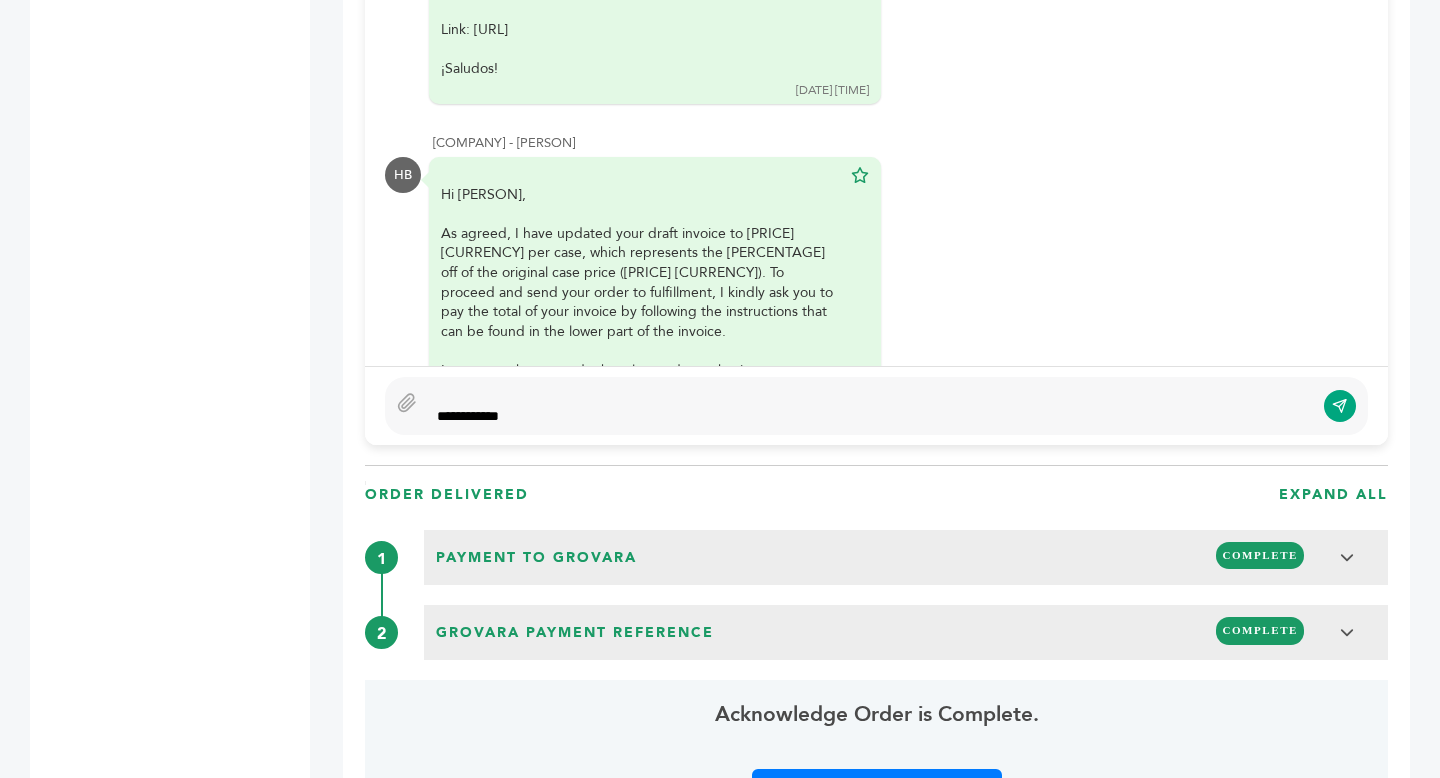 click on "**********" at bounding box center (870, 406) 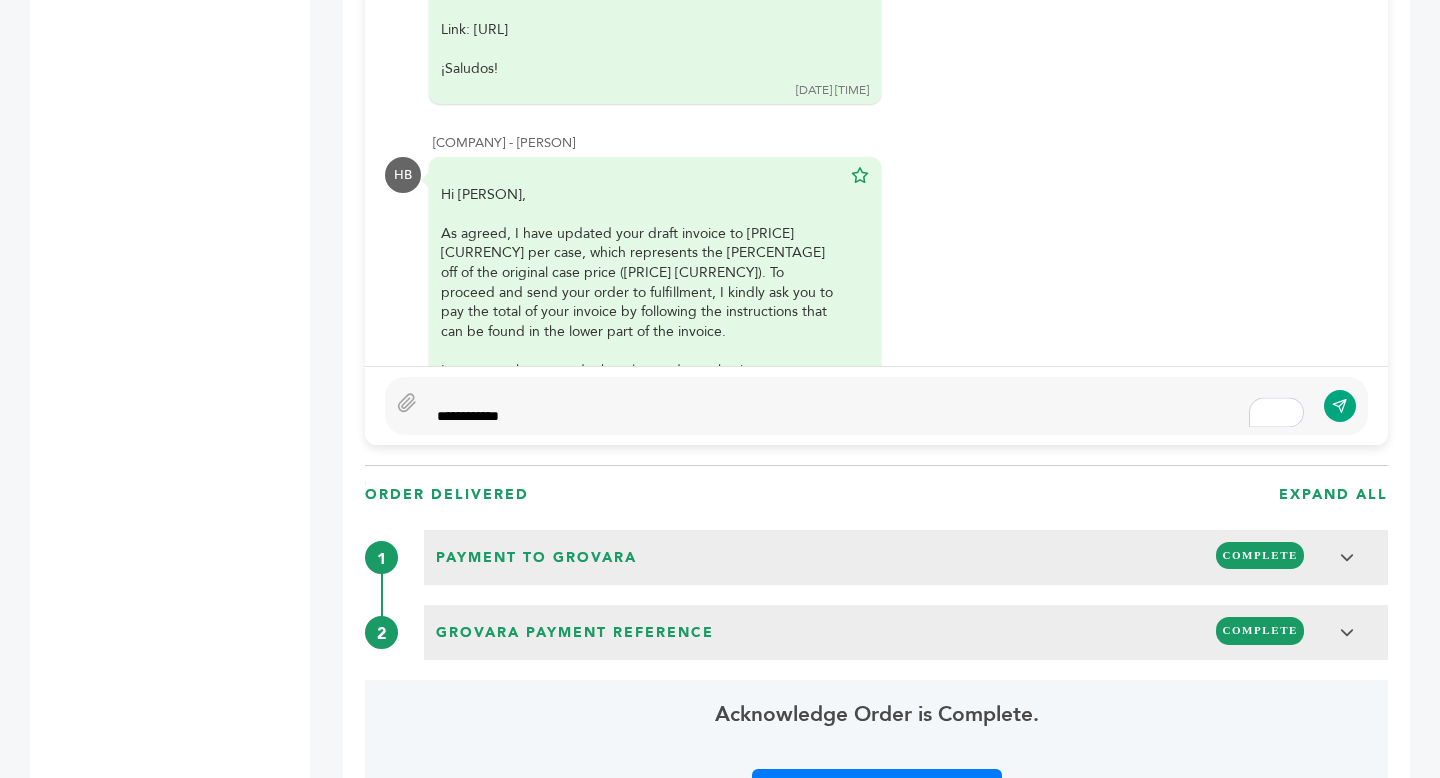 scroll, scrollTop: 1666, scrollLeft: 0, axis: vertical 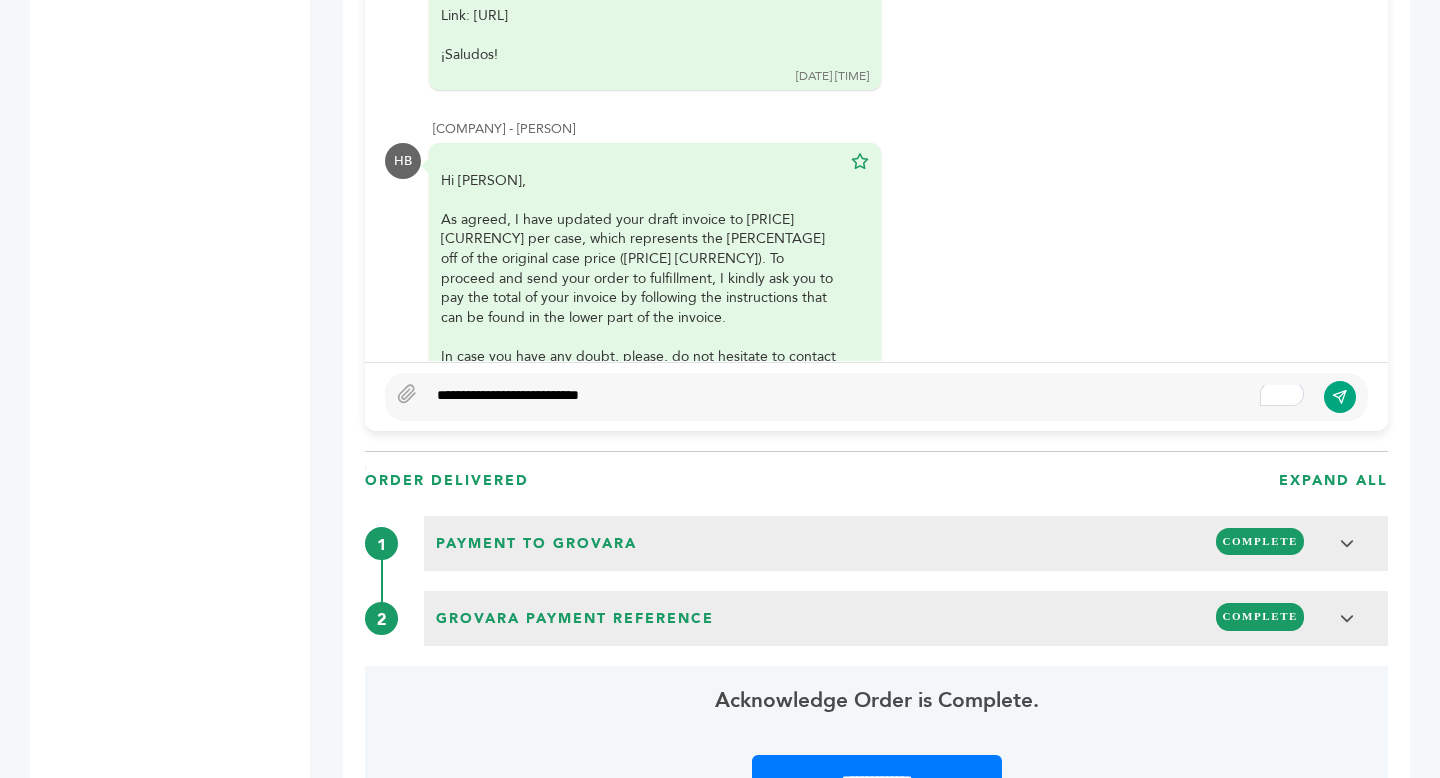 click on "**********" at bounding box center [508, 395] 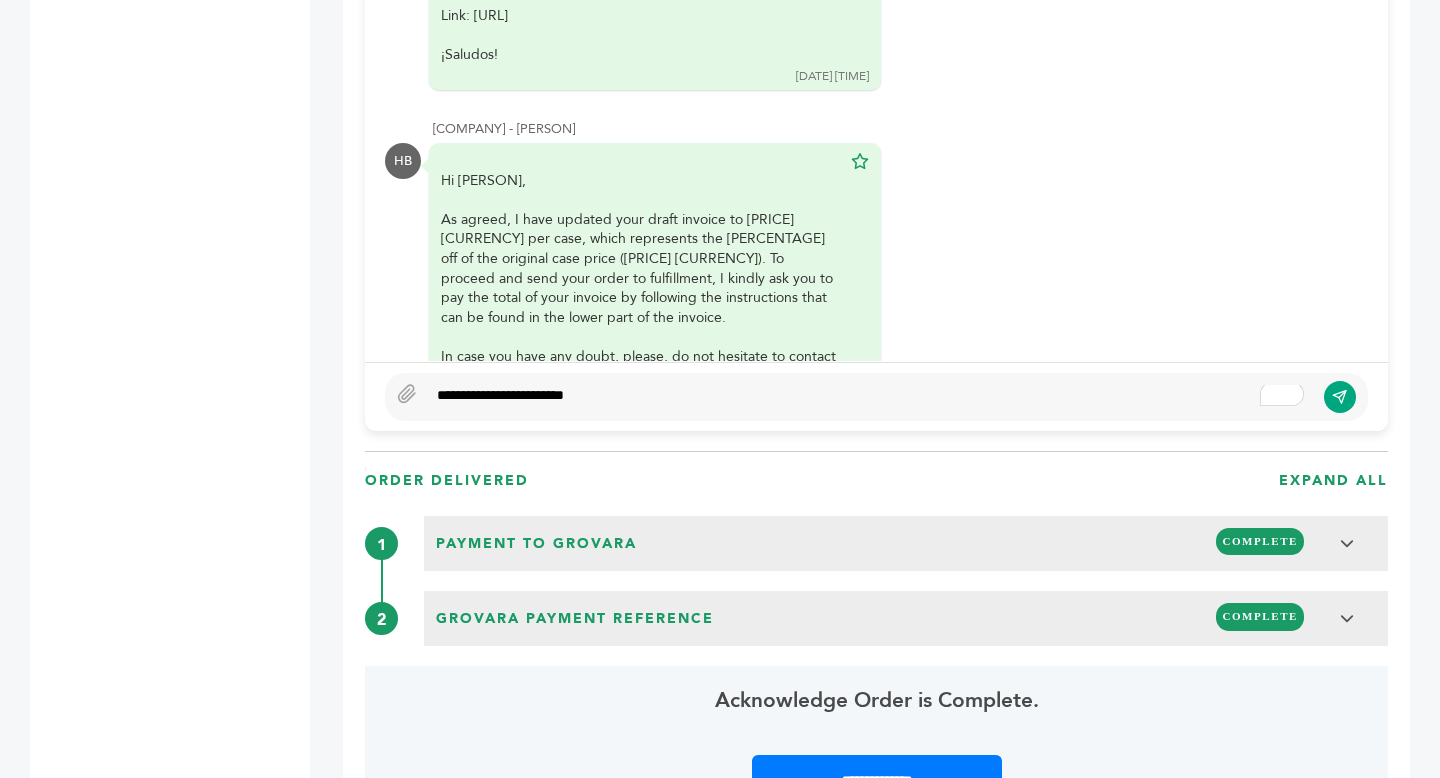 click on "**********" at bounding box center [500, 395] 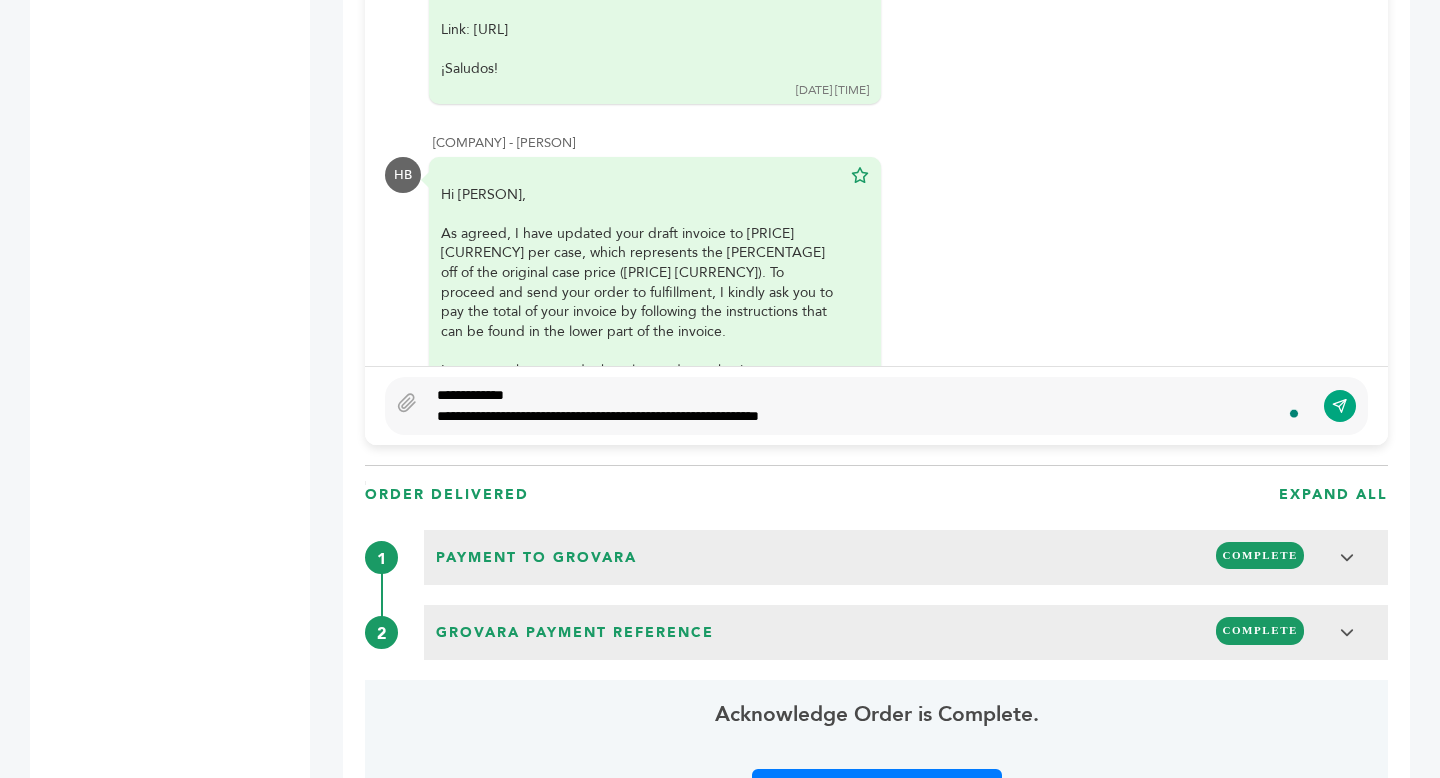 click on "**********" at bounding box center (870, 416) 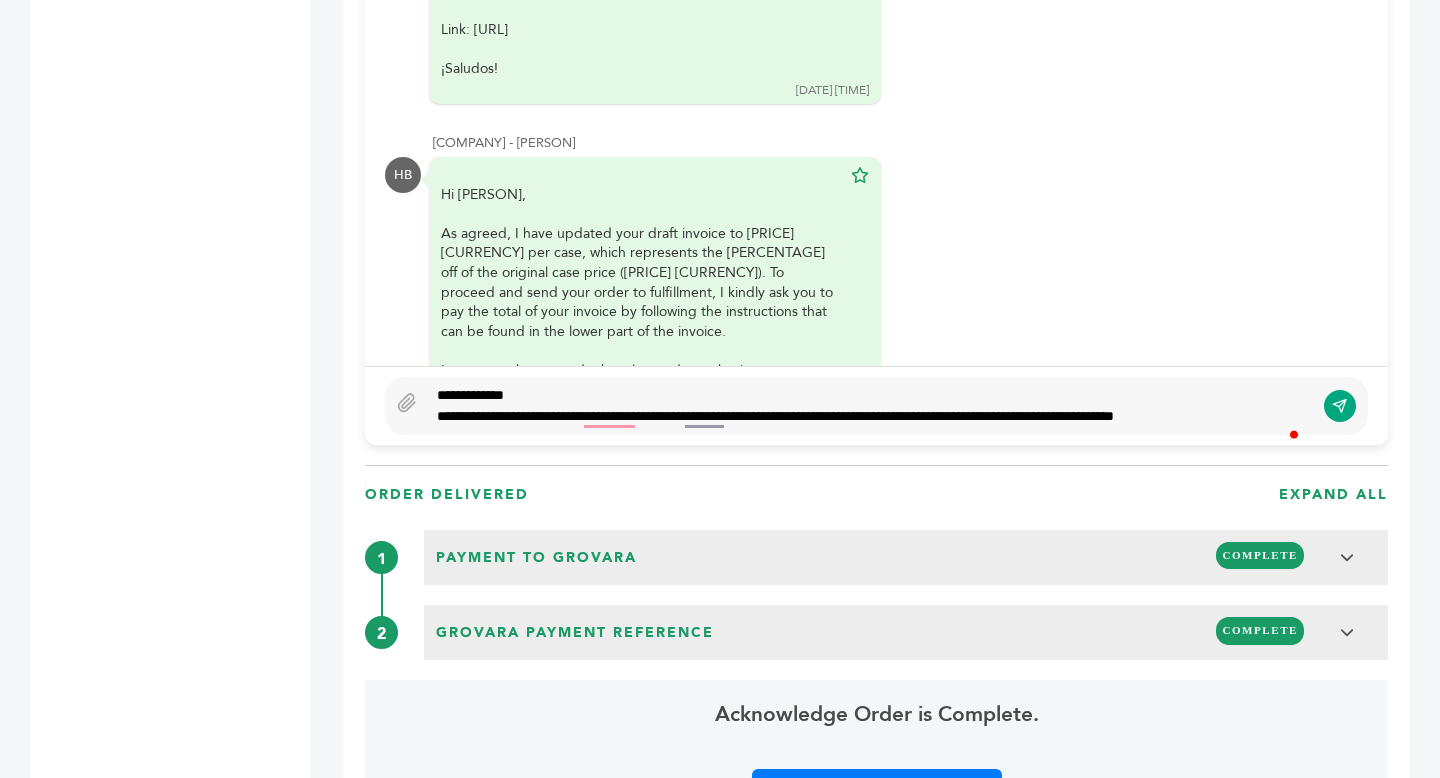scroll, scrollTop: 1631, scrollLeft: 0, axis: vertical 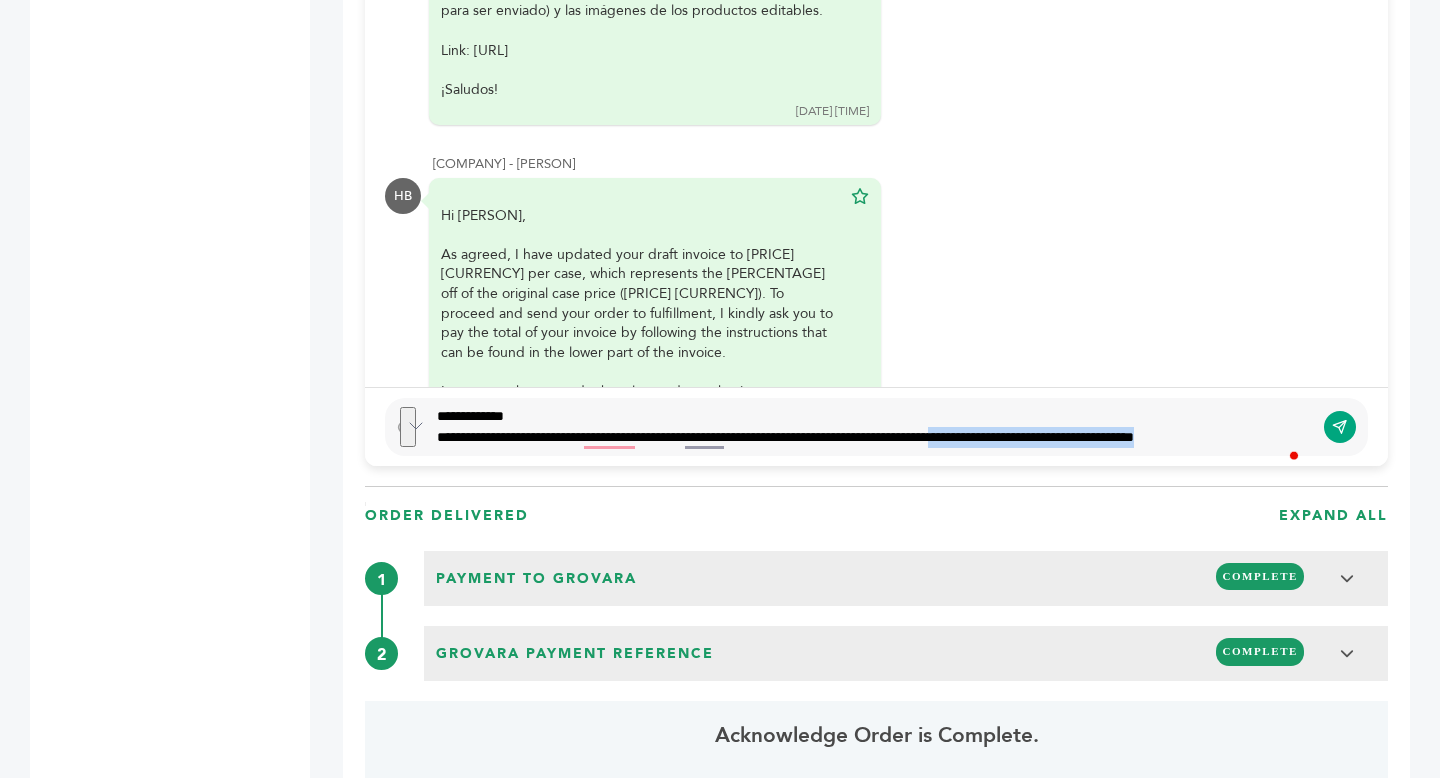 drag, startPoint x: 1085, startPoint y: 418, endPoint x: 1257, endPoint y: 445, distance: 174.1063 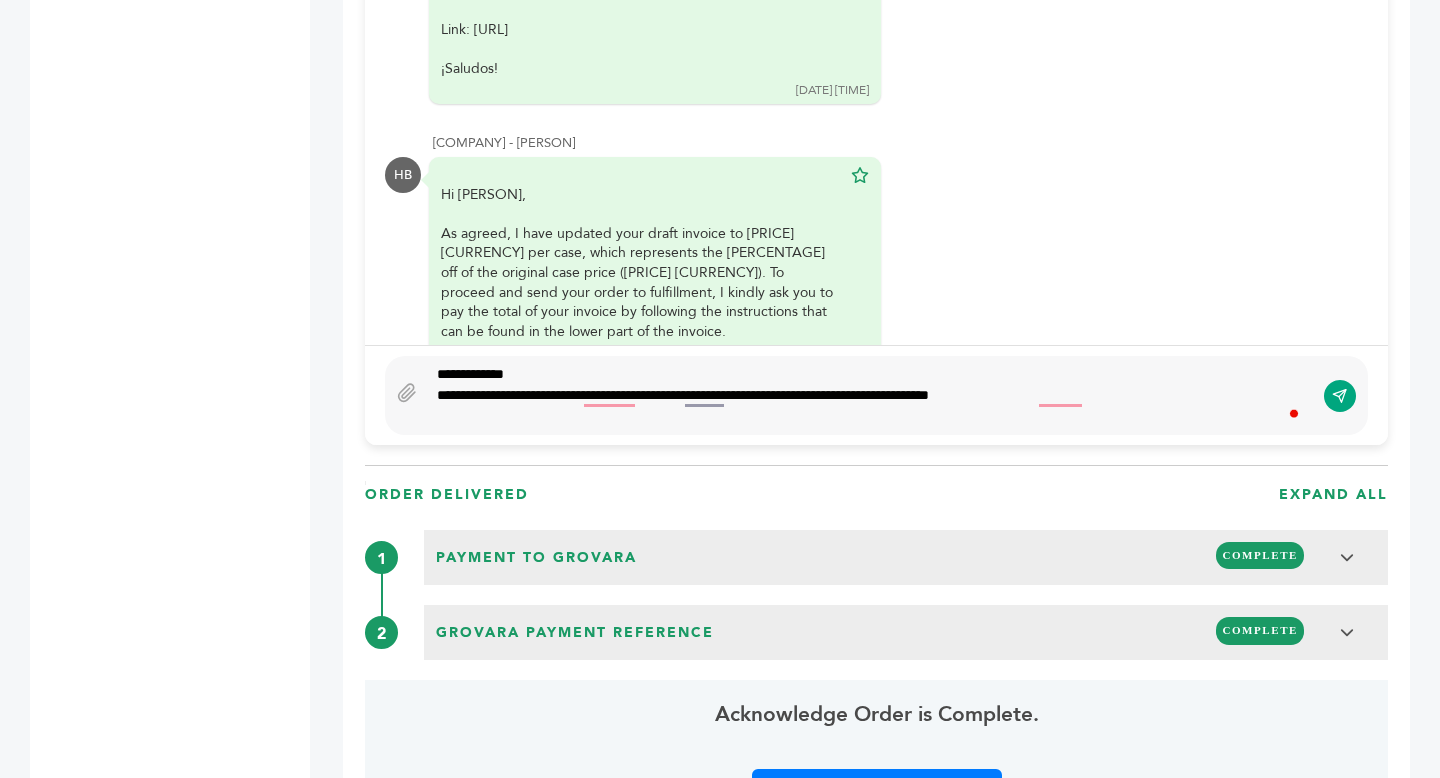 scroll, scrollTop: 1610, scrollLeft: 0, axis: vertical 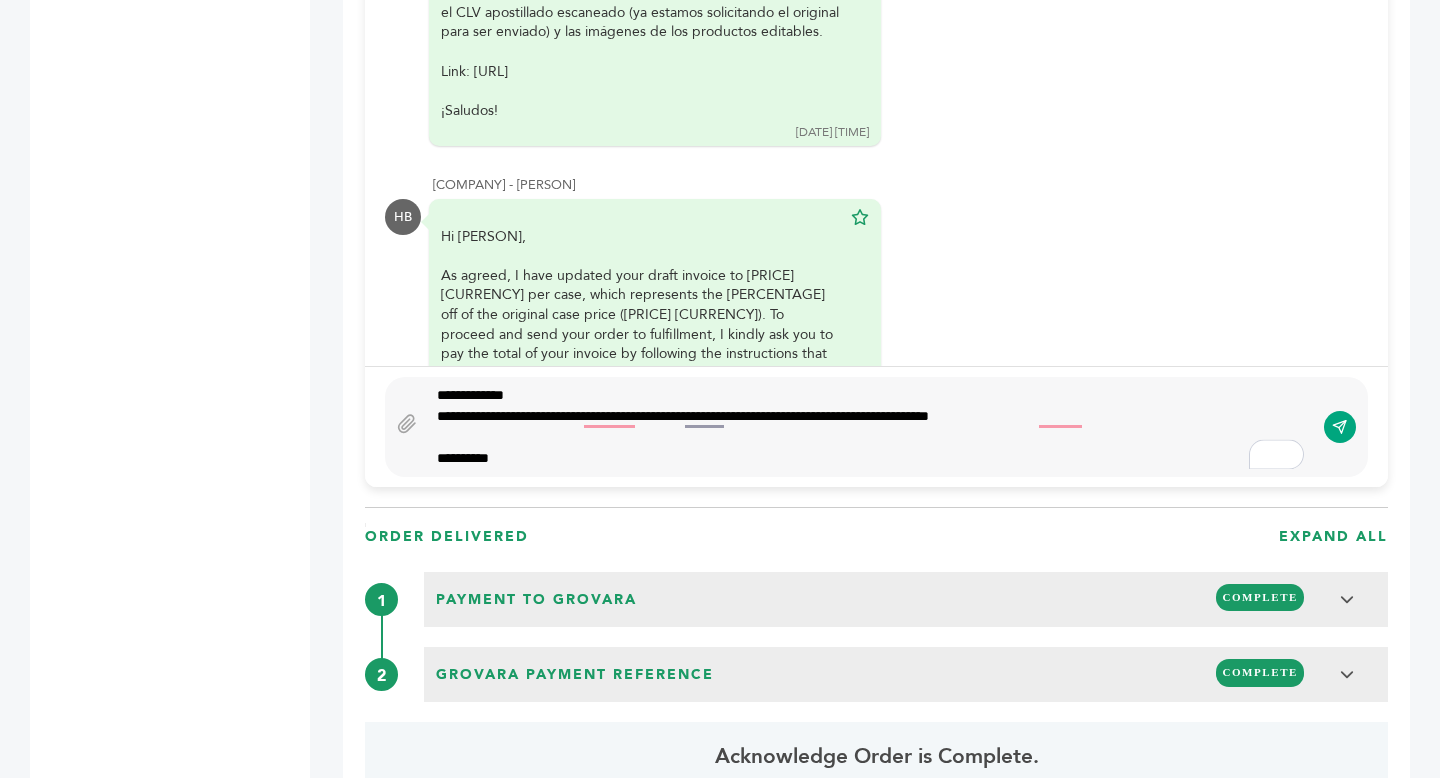 click on "**********" at bounding box center [683, 416] 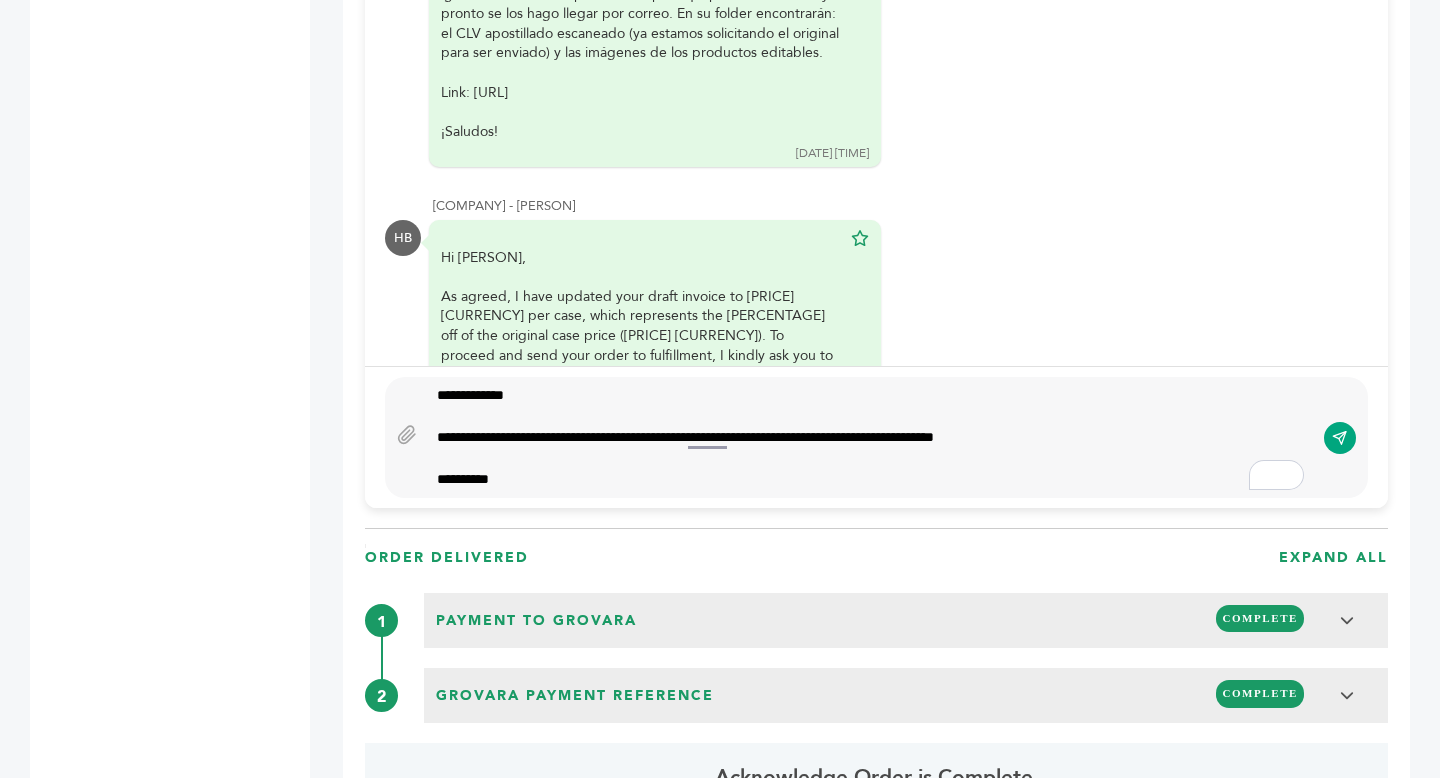 click on "**********" at bounding box center (685, 437) 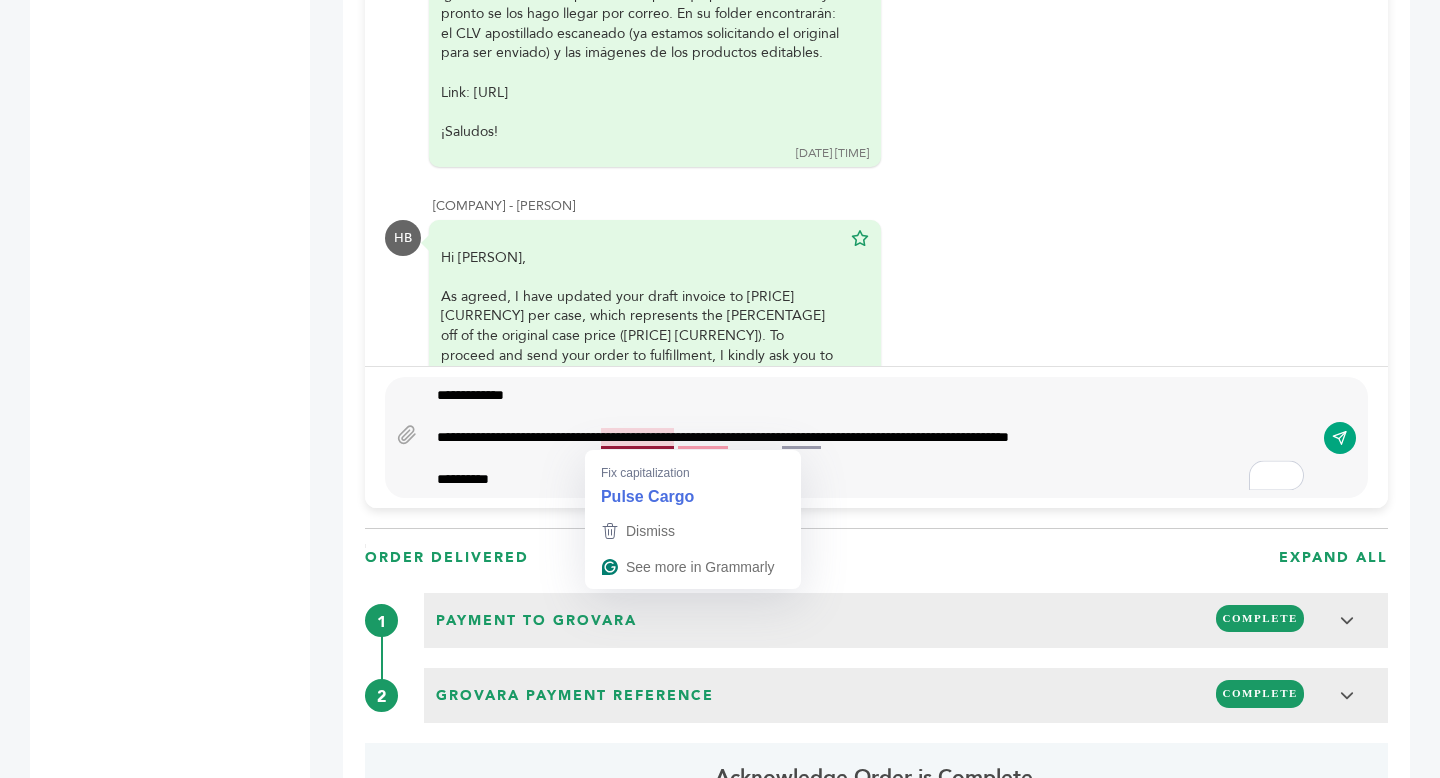 click on "**********" at bounding box center (723, 437) 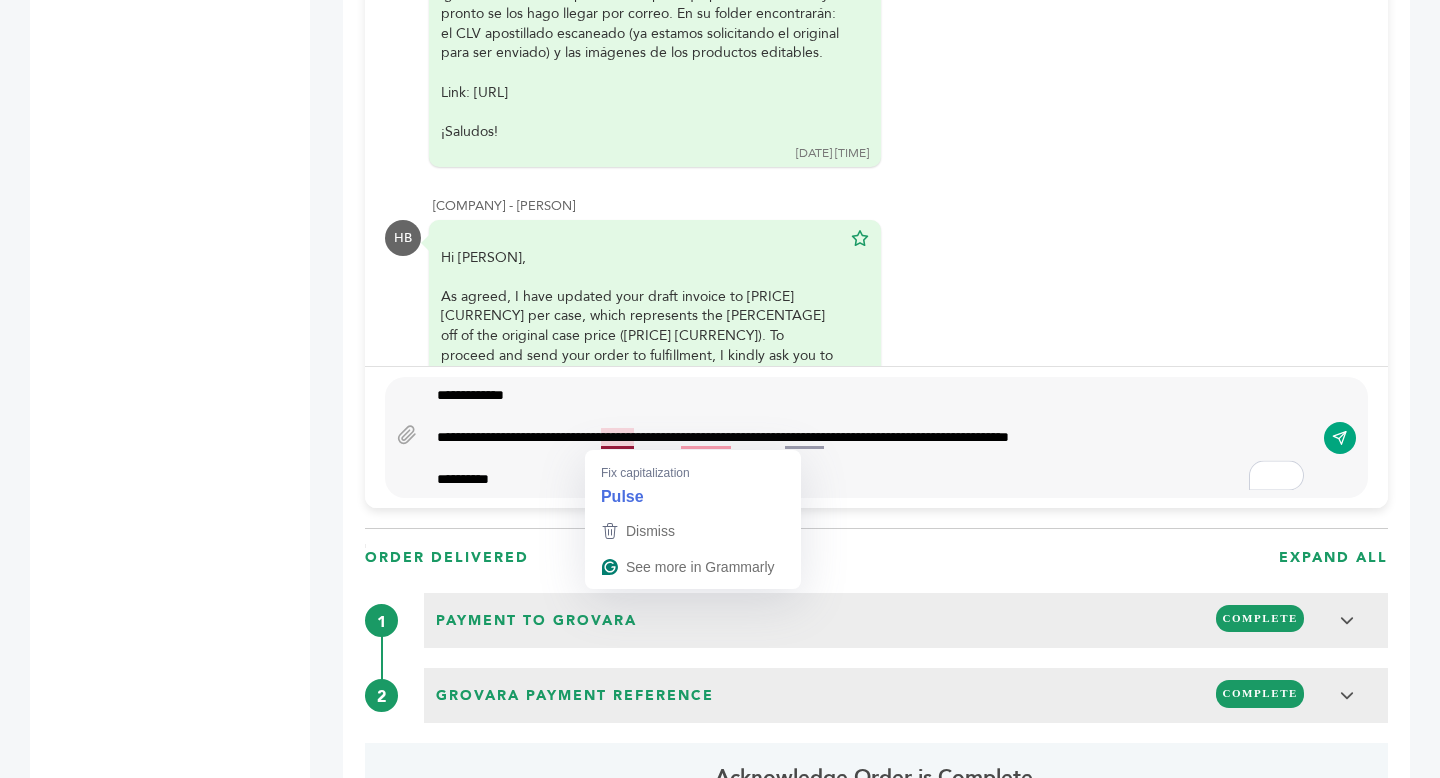 click on "**********" at bounding box center (723, 437) 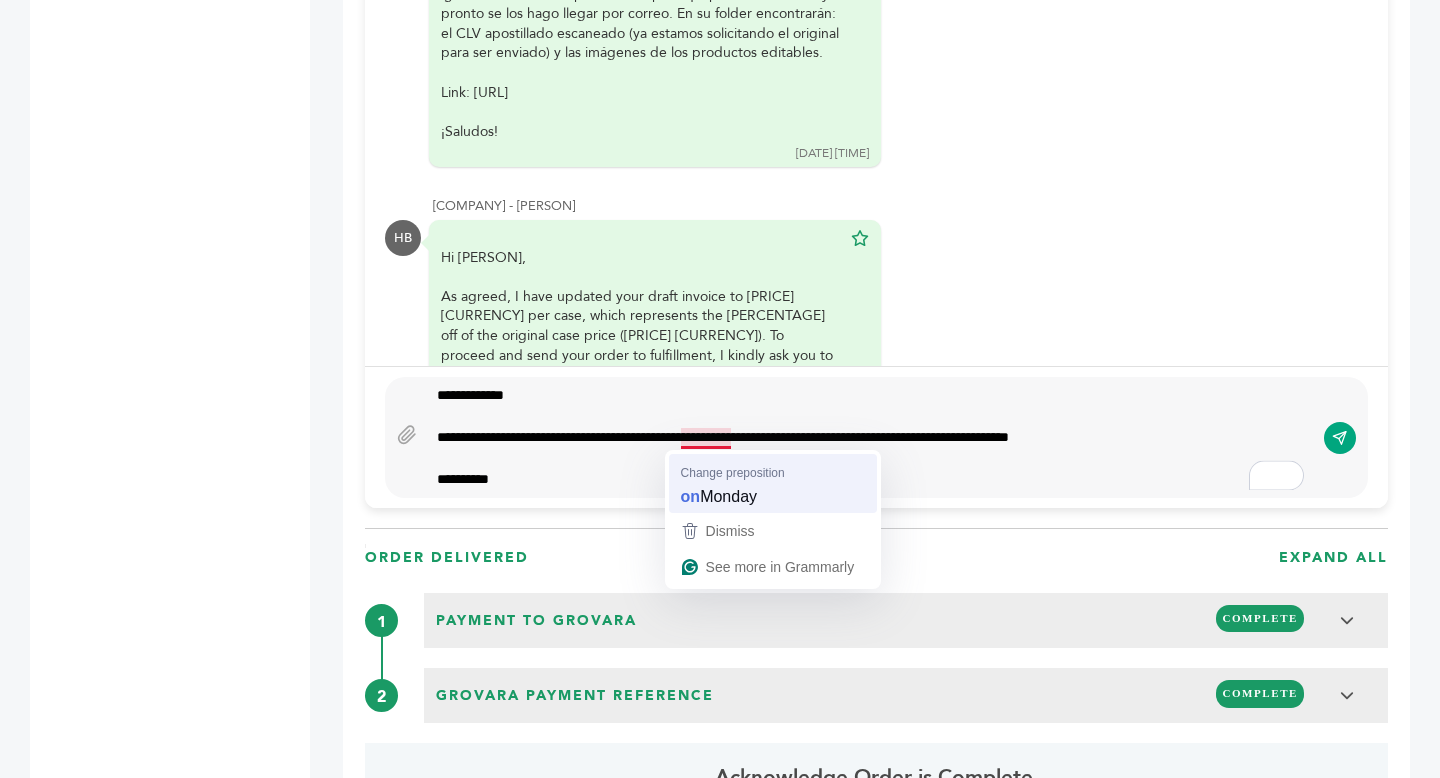 type on "**********" 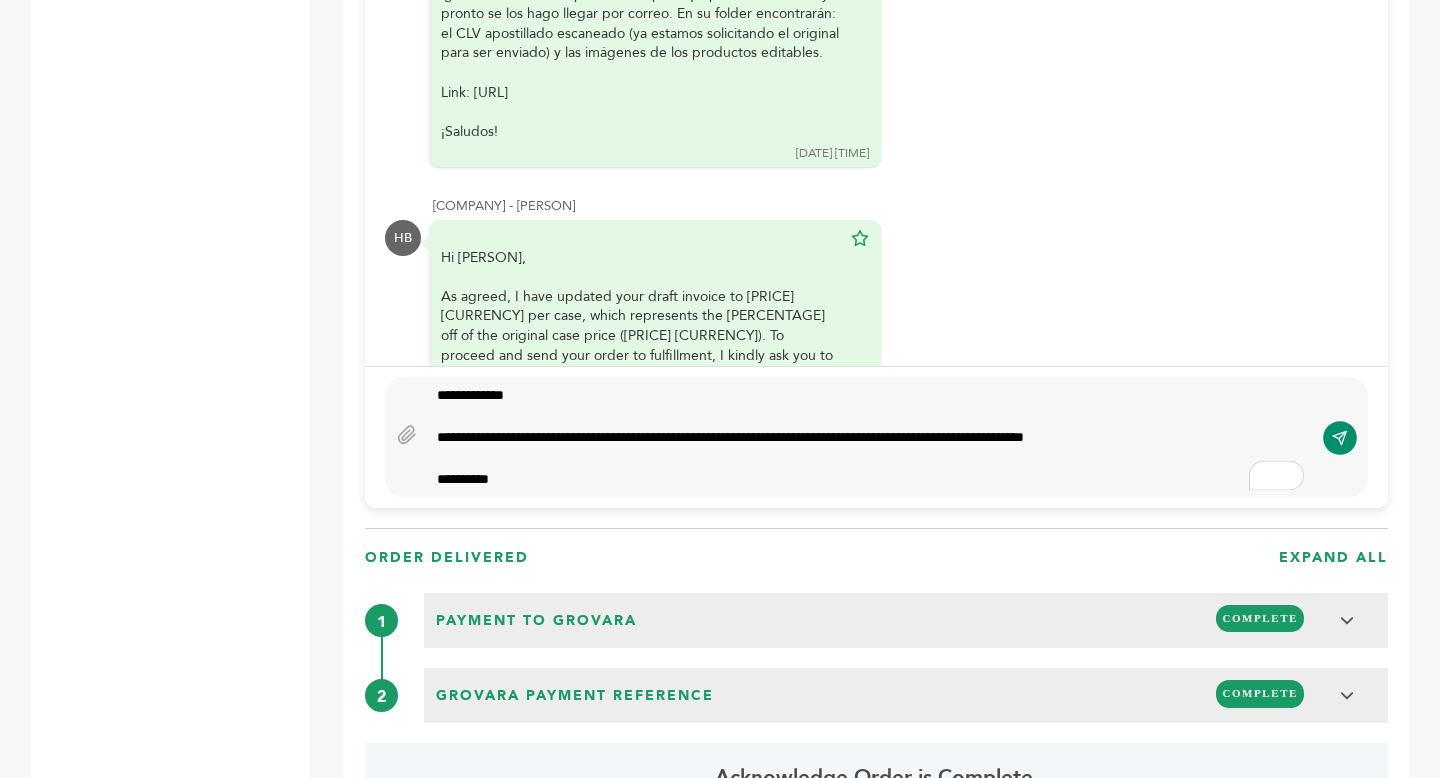 click 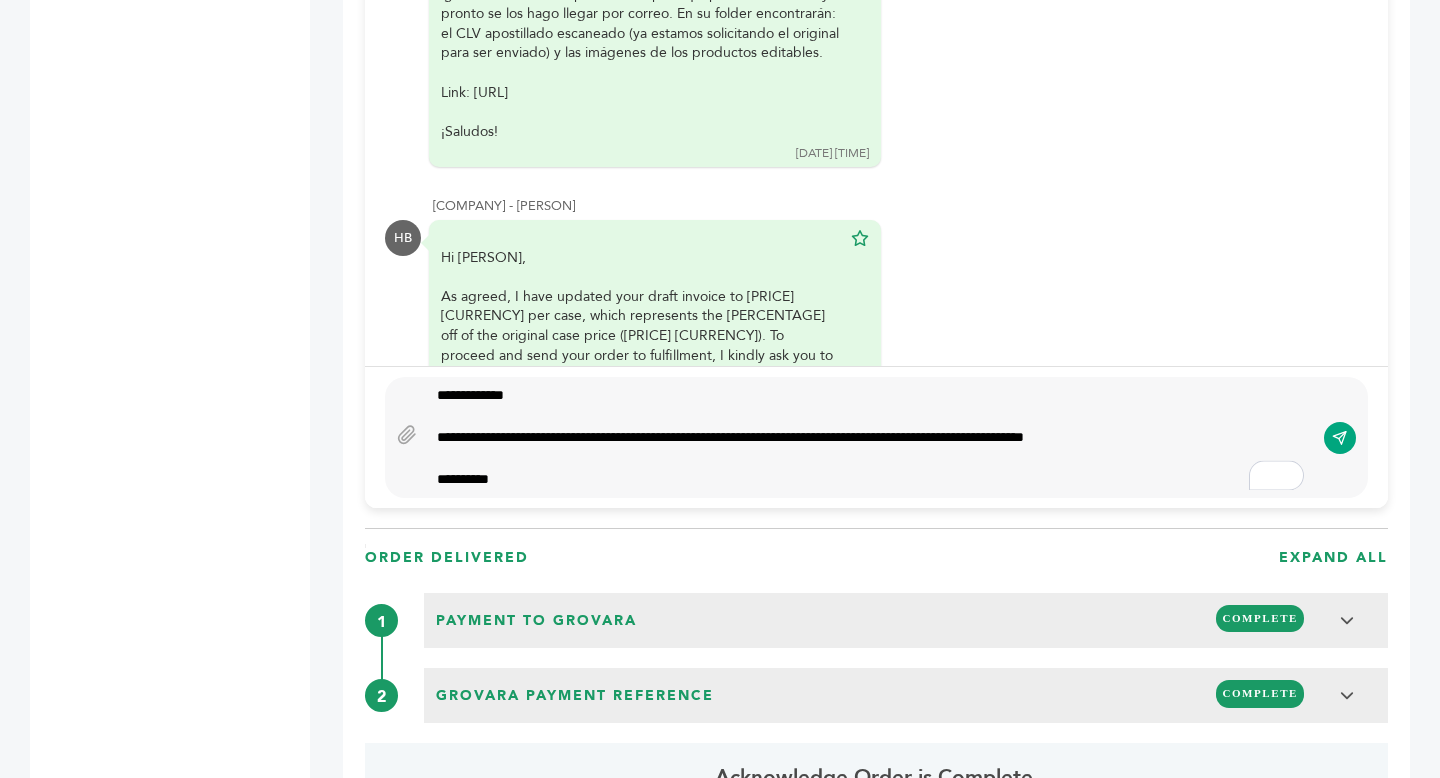 type 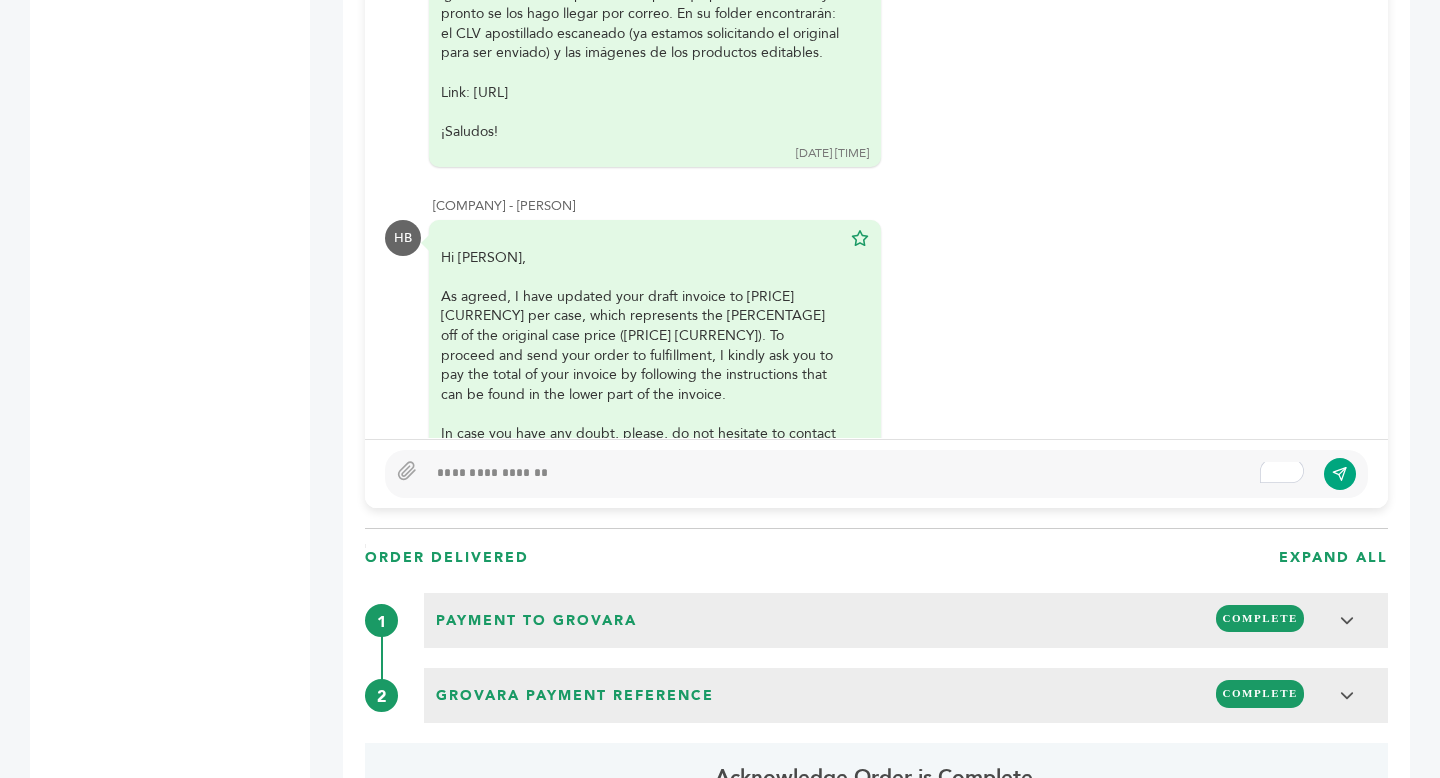 scroll, scrollTop: 3579, scrollLeft: 0, axis: vertical 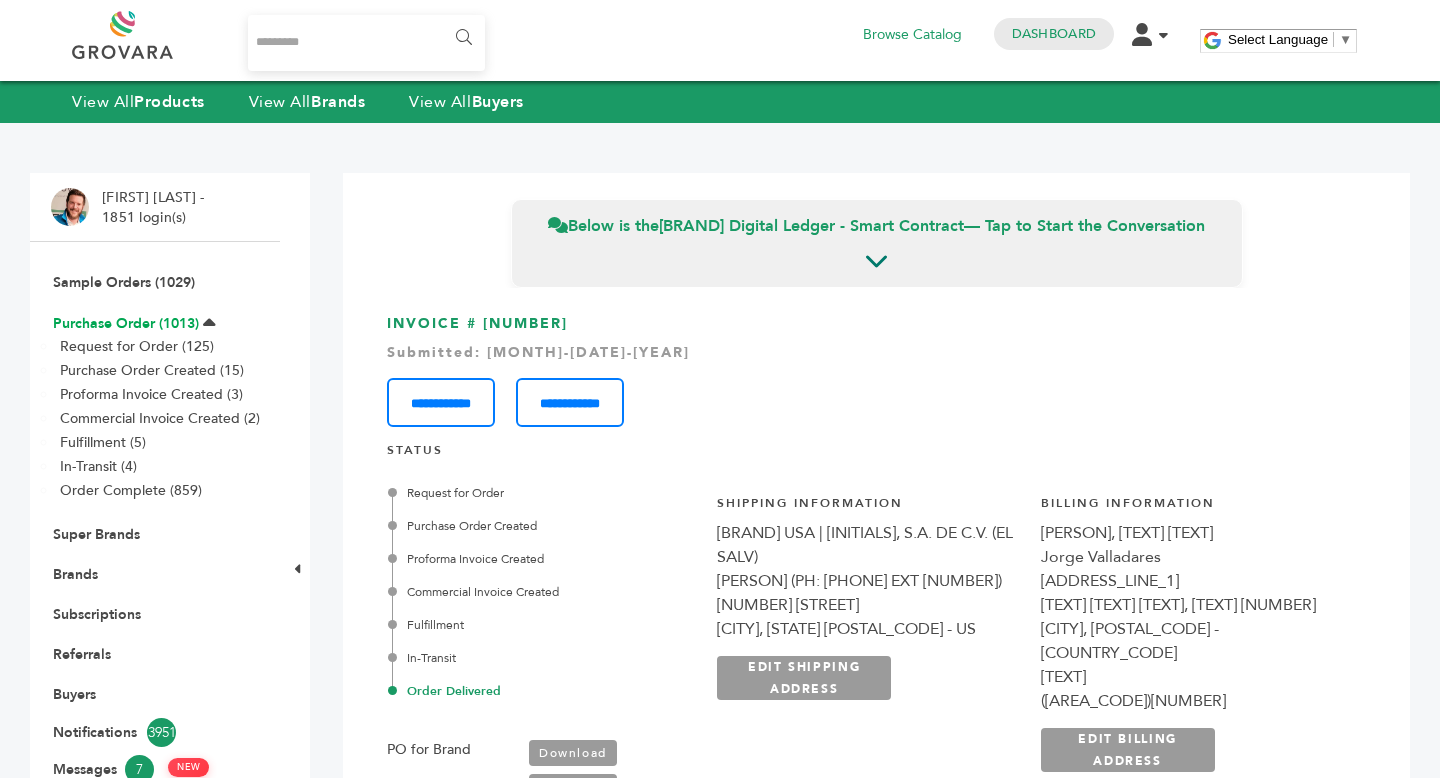 click on "Purchase Order (1013)" at bounding box center (126, 323) 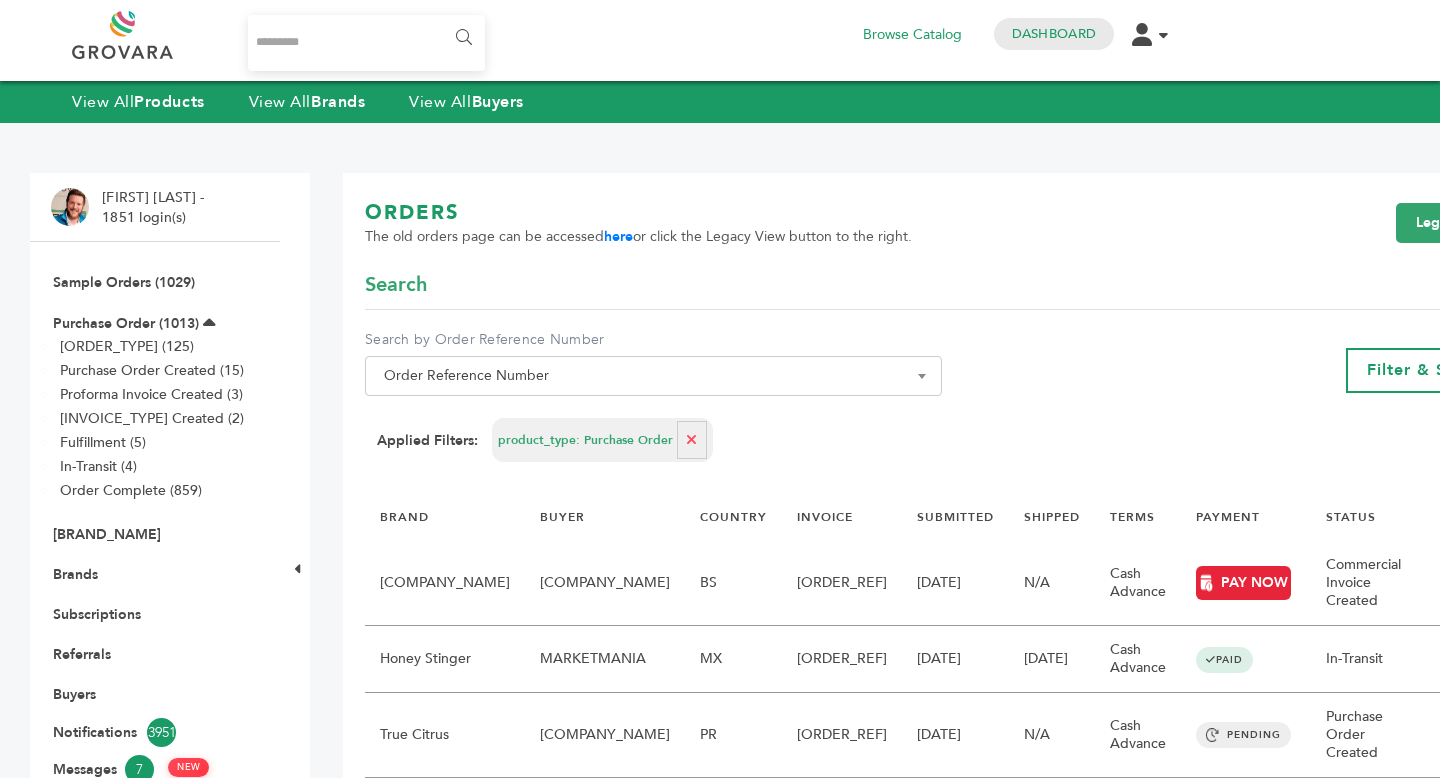 scroll, scrollTop: 0, scrollLeft: 0, axis: both 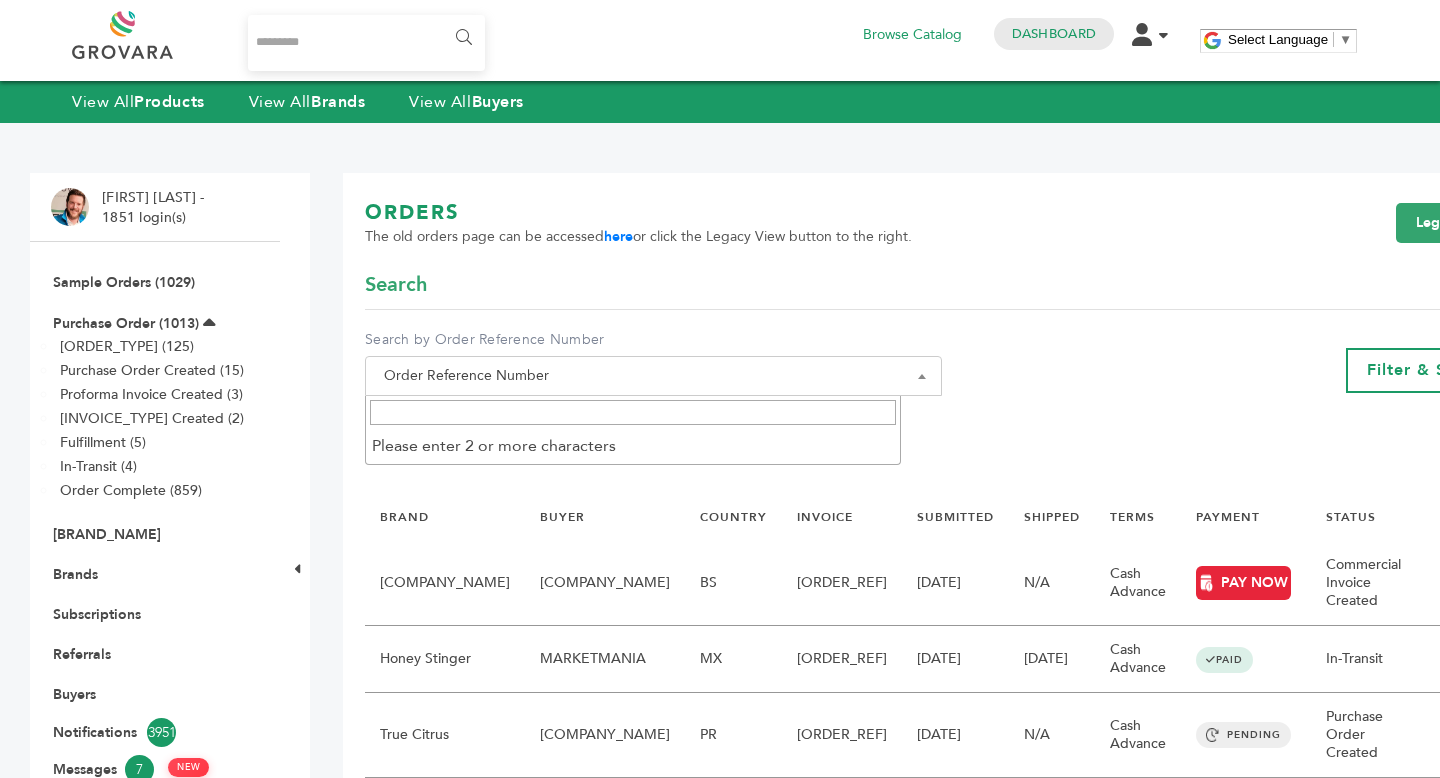 click on "Order Reference Number" at bounding box center (653, 376) 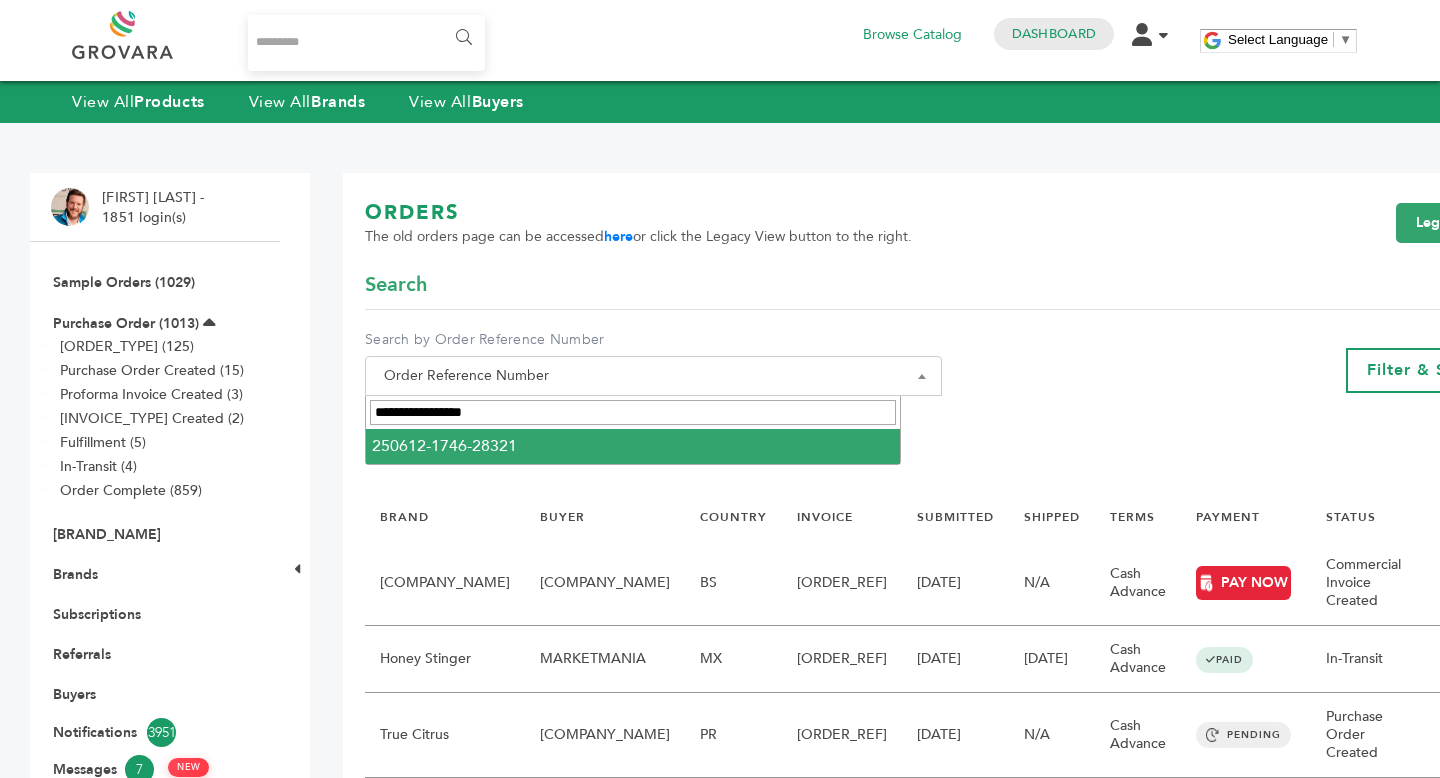 type on "**********" 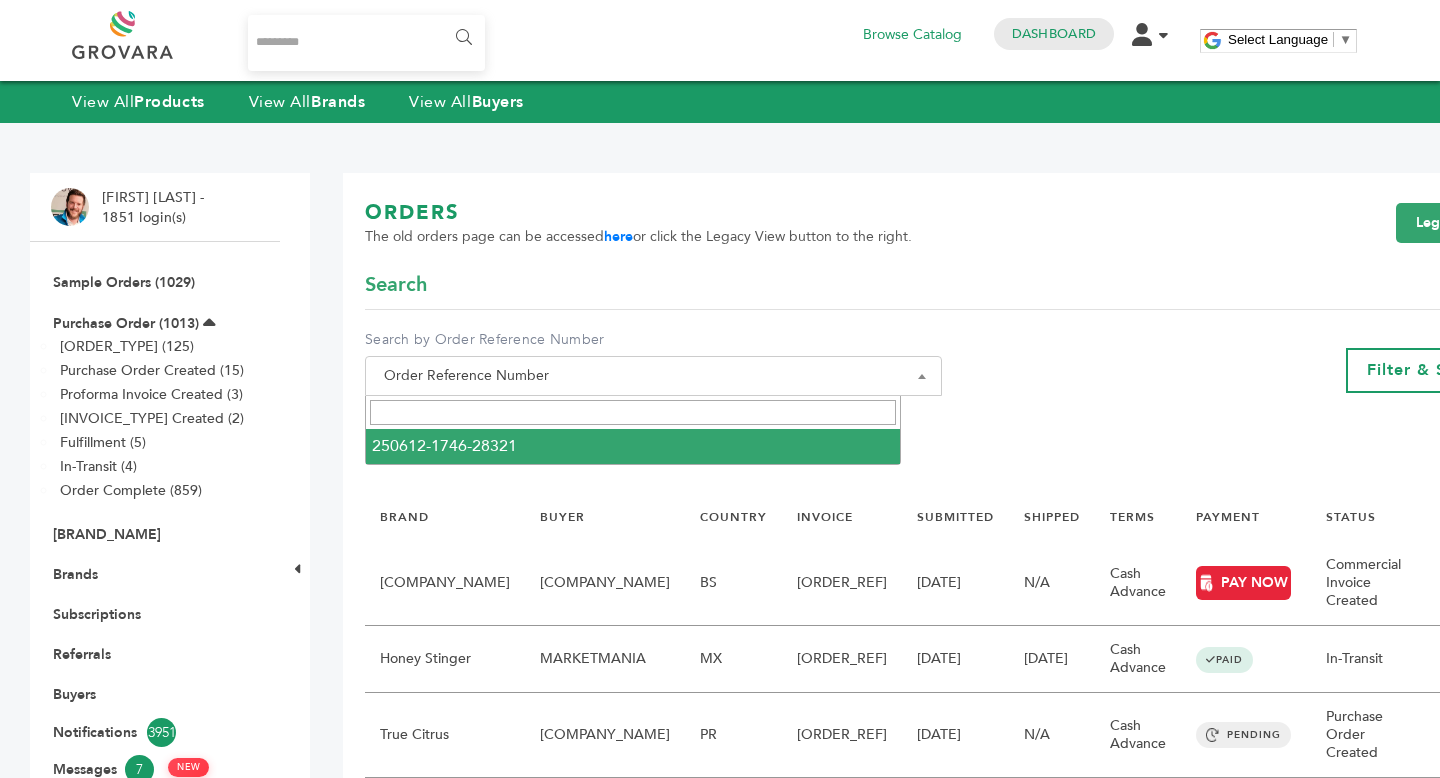 select on "**********" 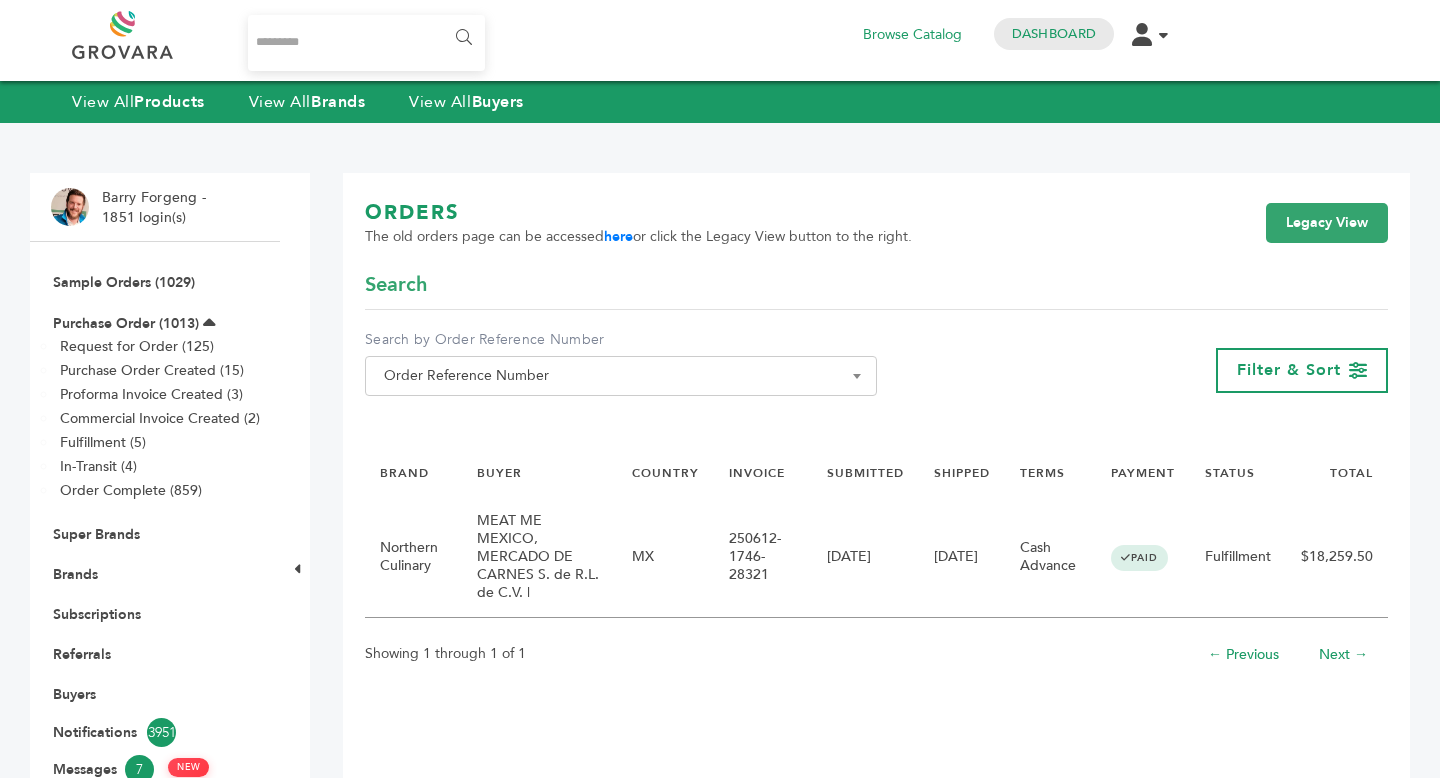 scroll, scrollTop: 0, scrollLeft: 0, axis: both 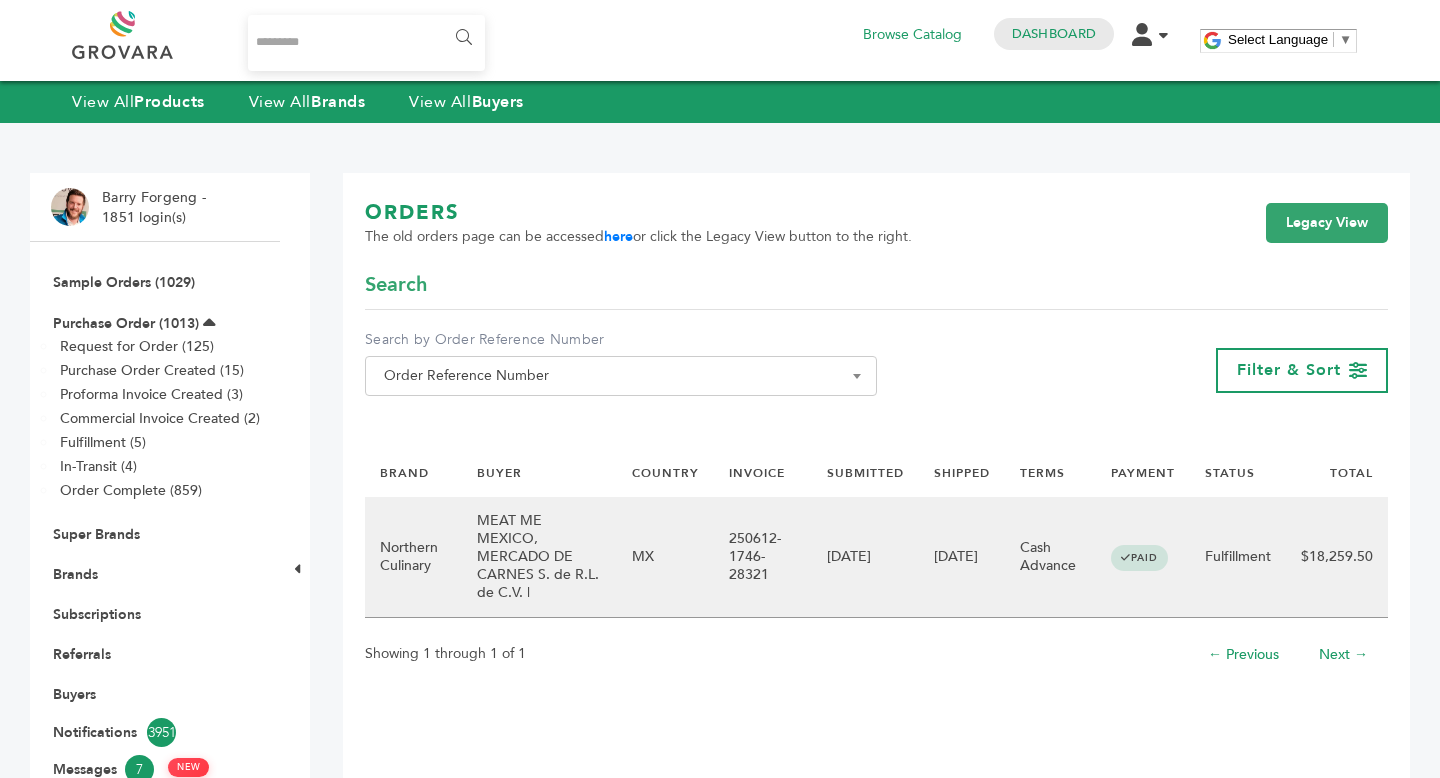click on "Fulfillment" at bounding box center (1238, 557) 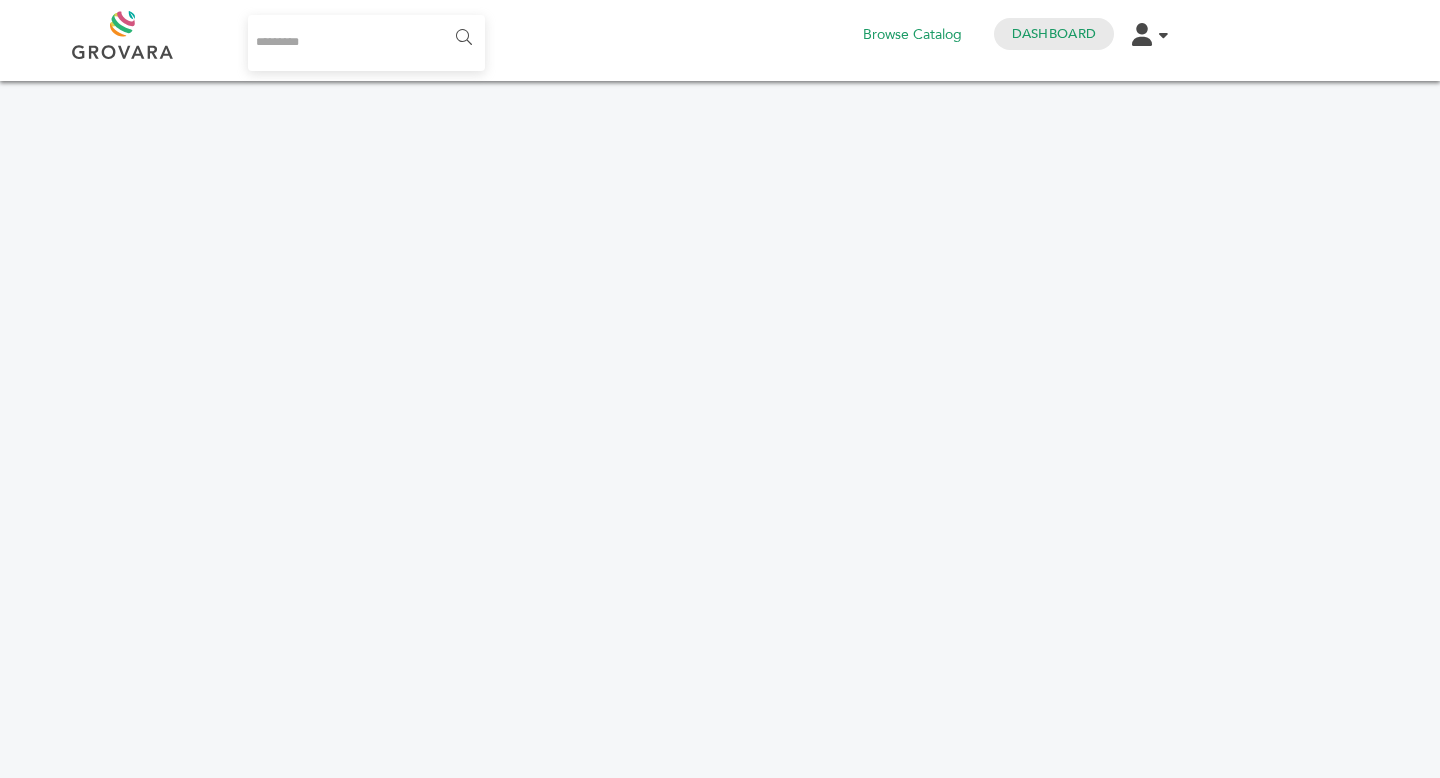 scroll, scrollTop: 0, scrollLeft: 0, axis: both 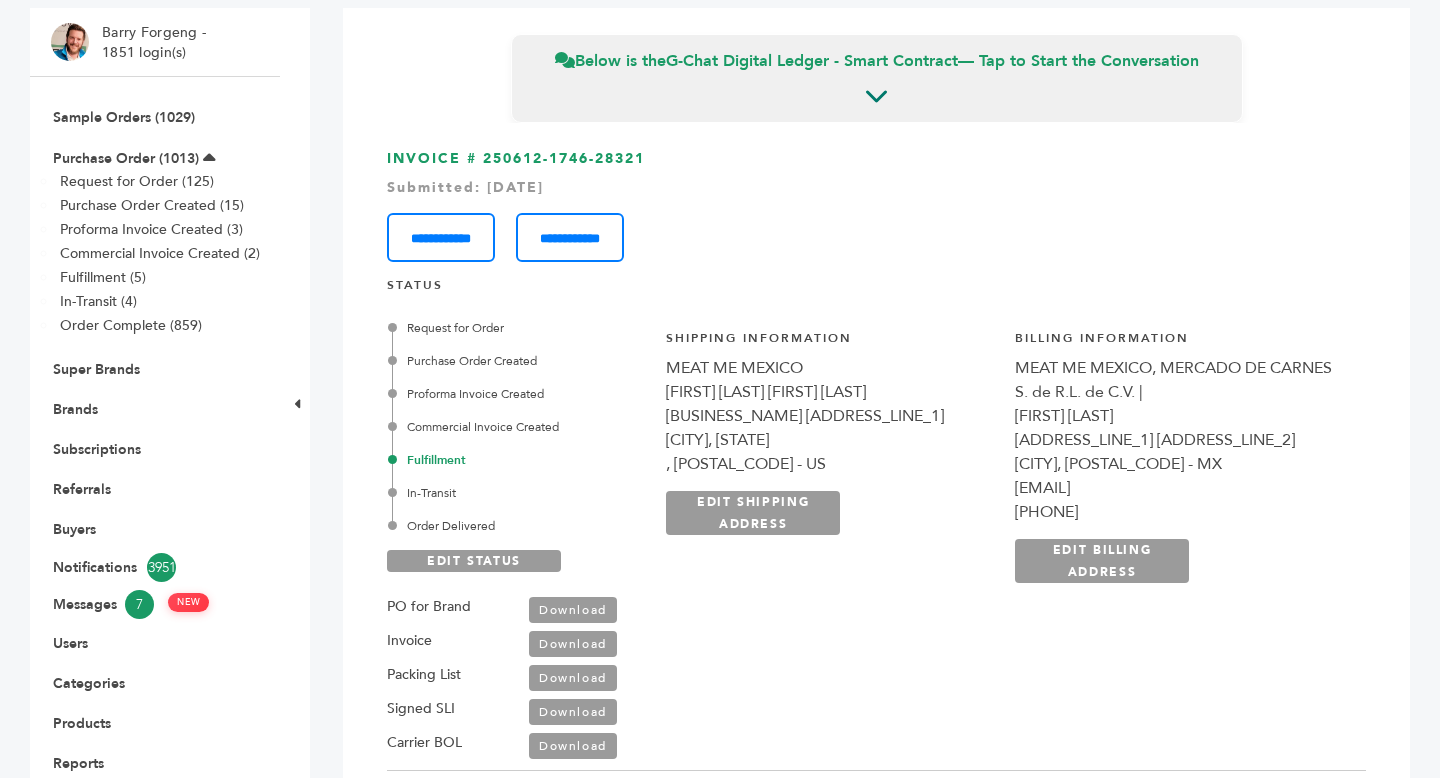 click on "Download" at bounding box center [573, 678] 